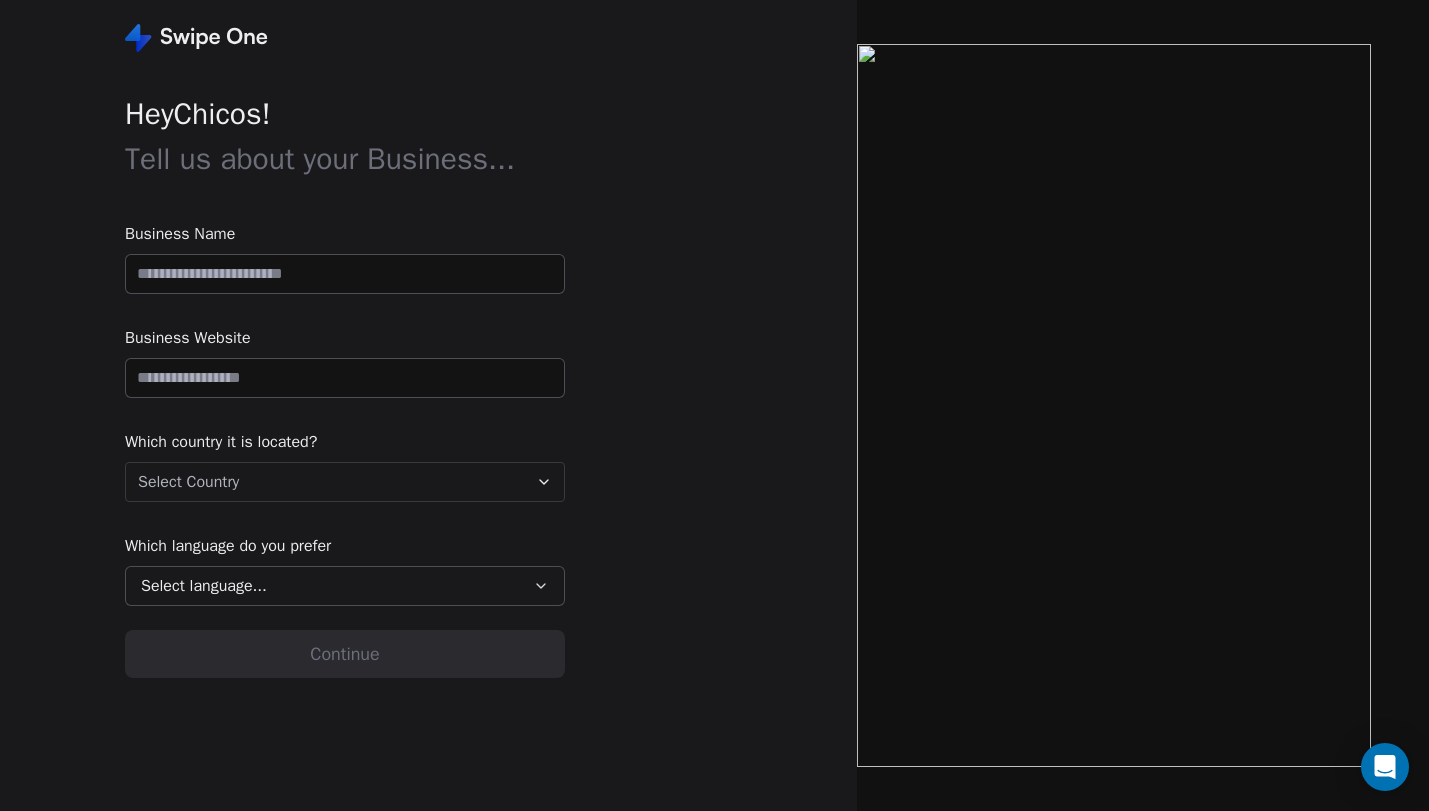 scroll, scrollTop: 0, scrollLeft: 0, axis: both 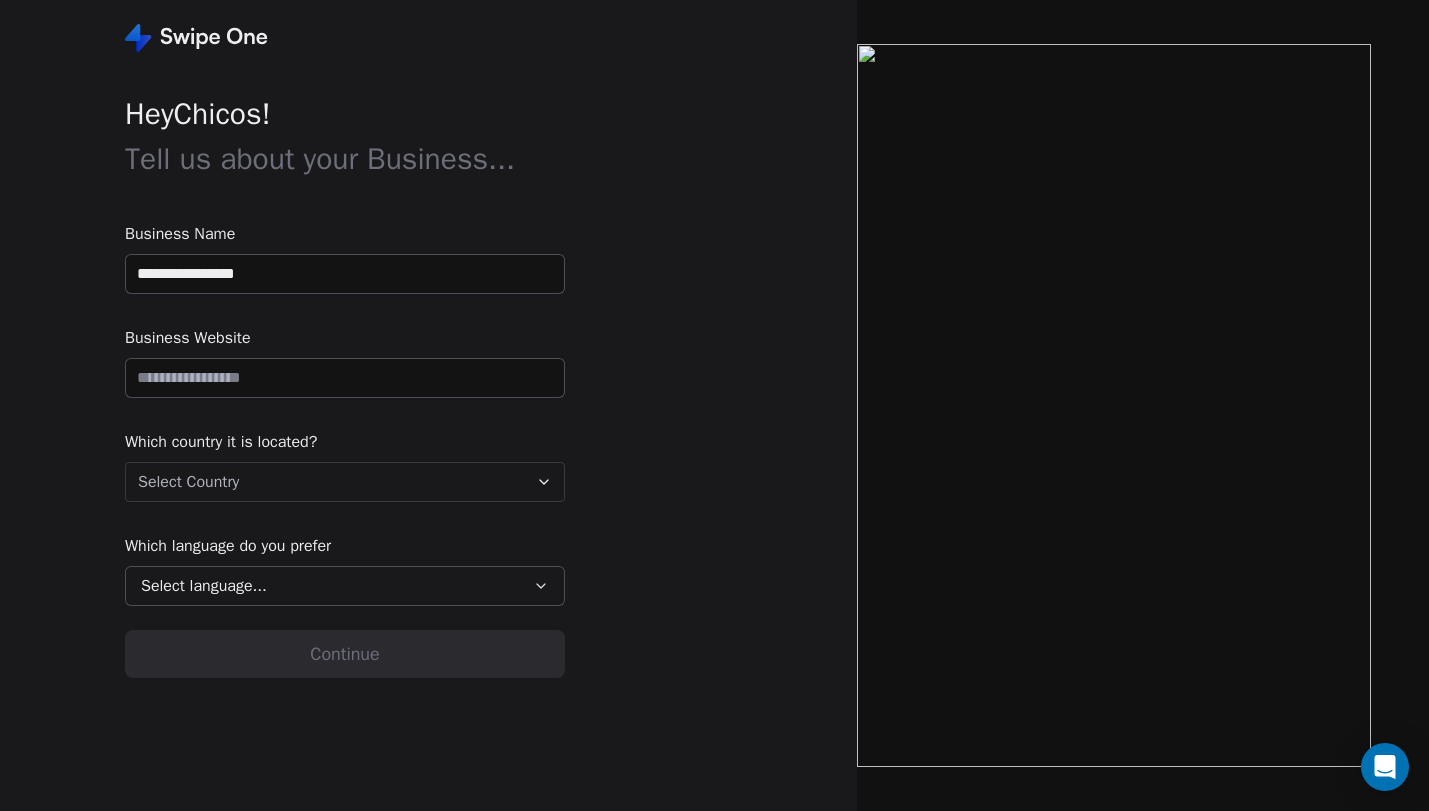 click on "**********" at bounding box center (345, 274) 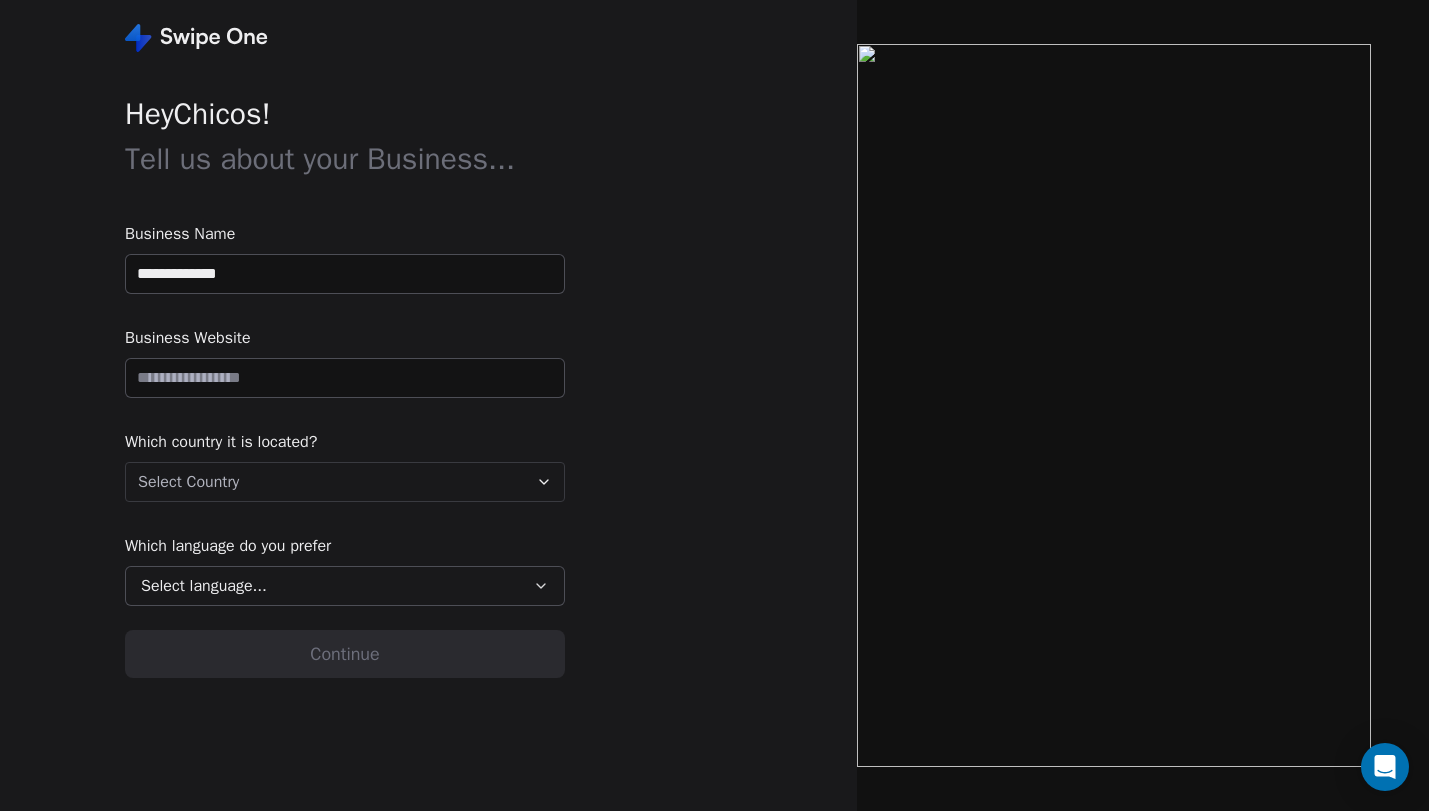 type on "**********" 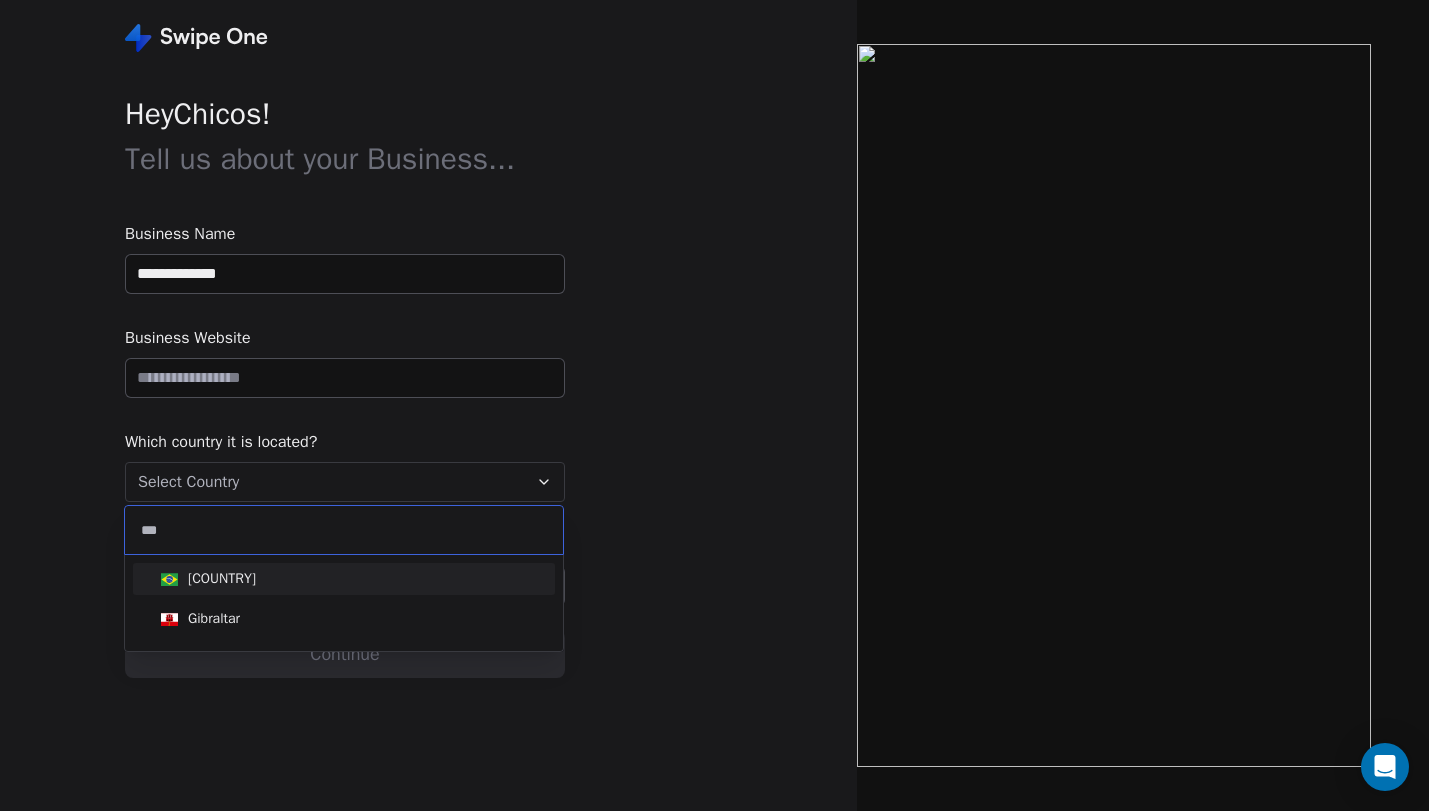 type on "***" 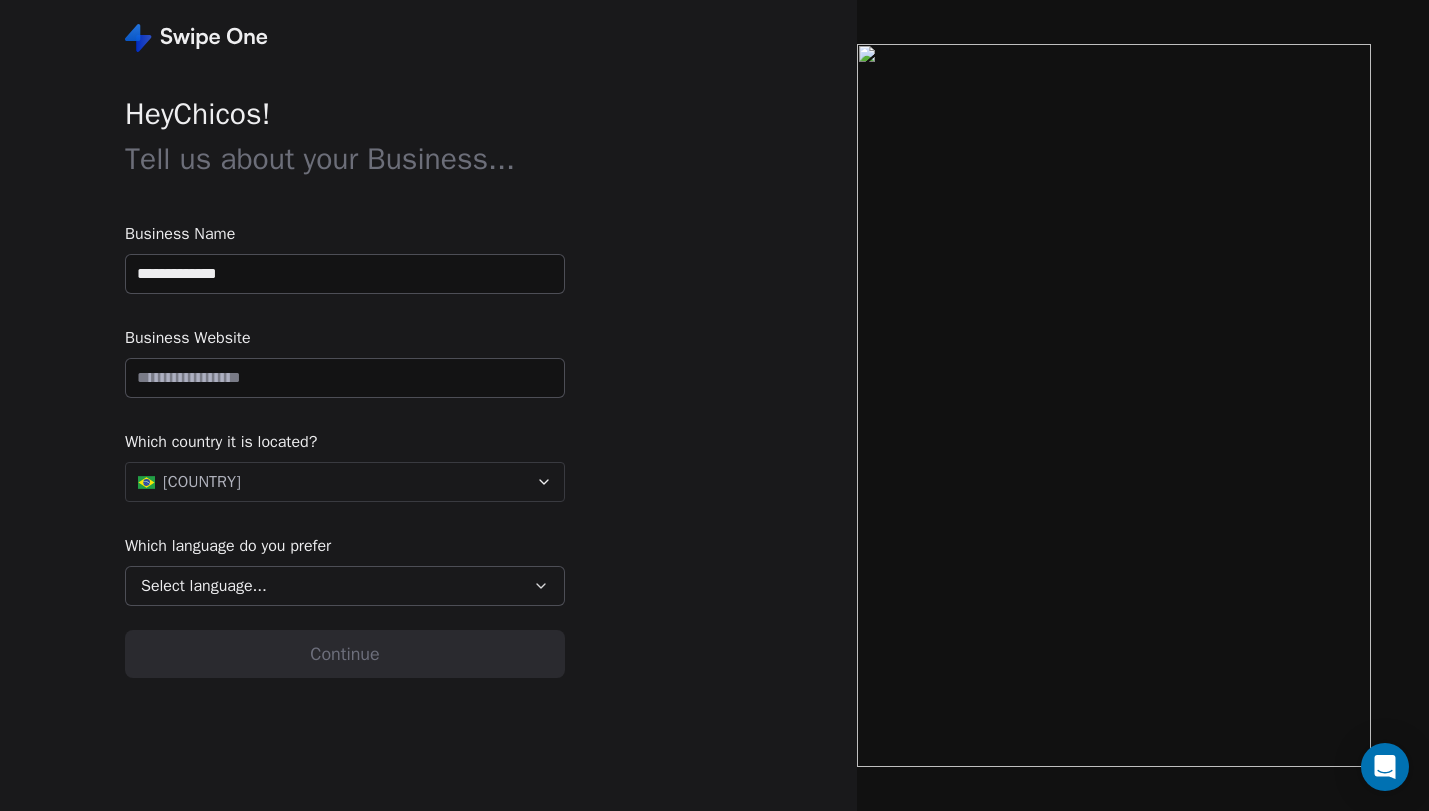 click on "Select language..." at bounding box center [204, 586] 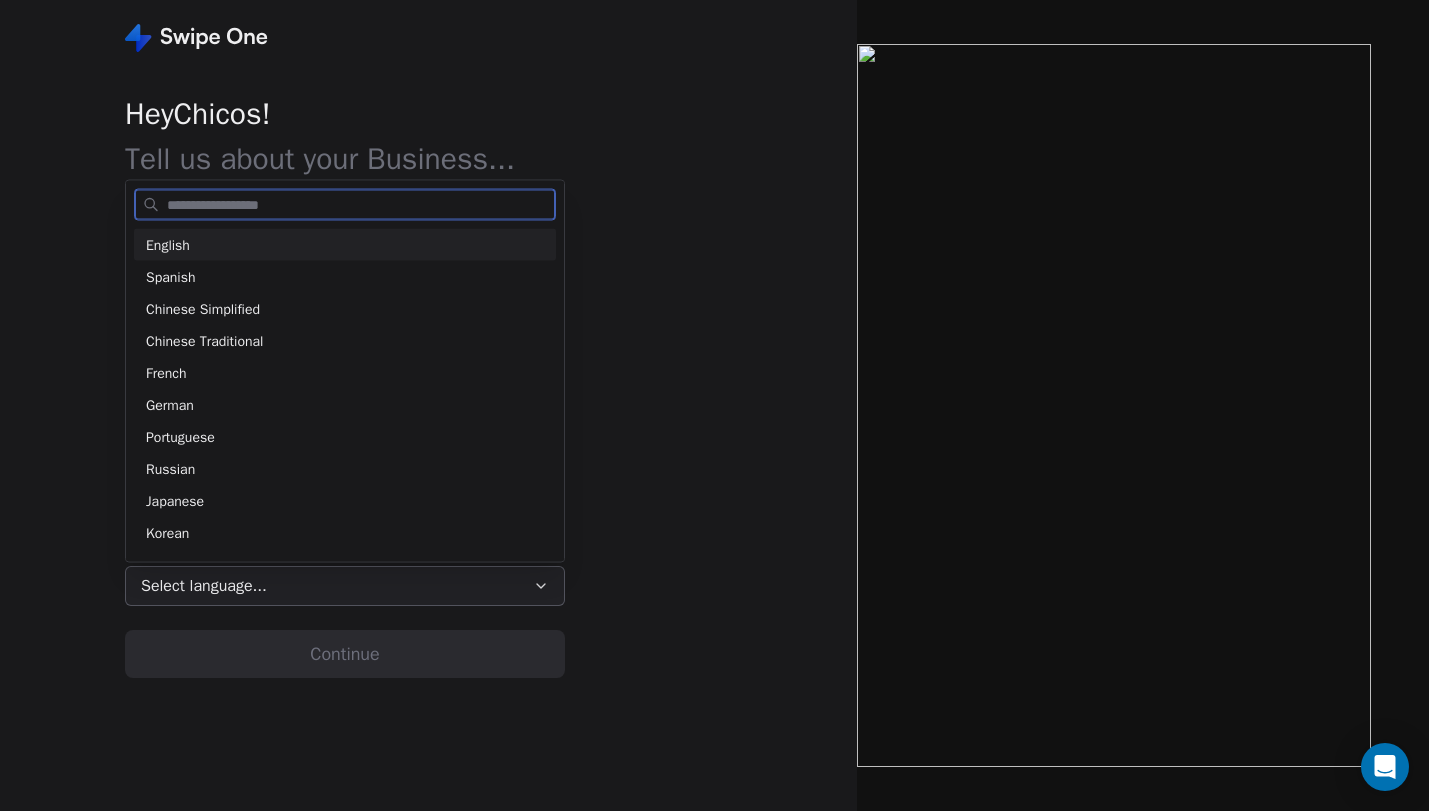 click on "English" at bounding box center [345, 244] 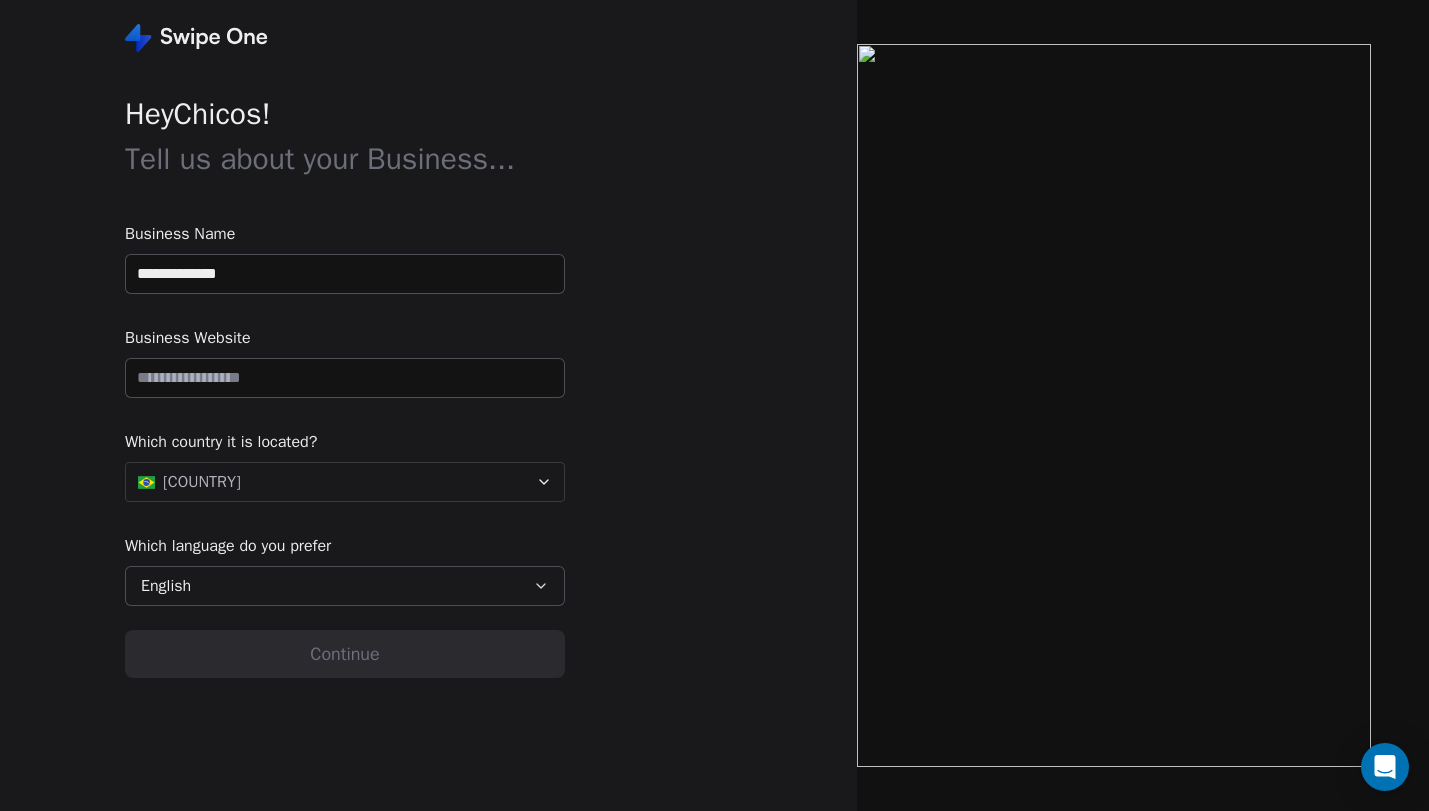 click at bounding box center (345, 378) 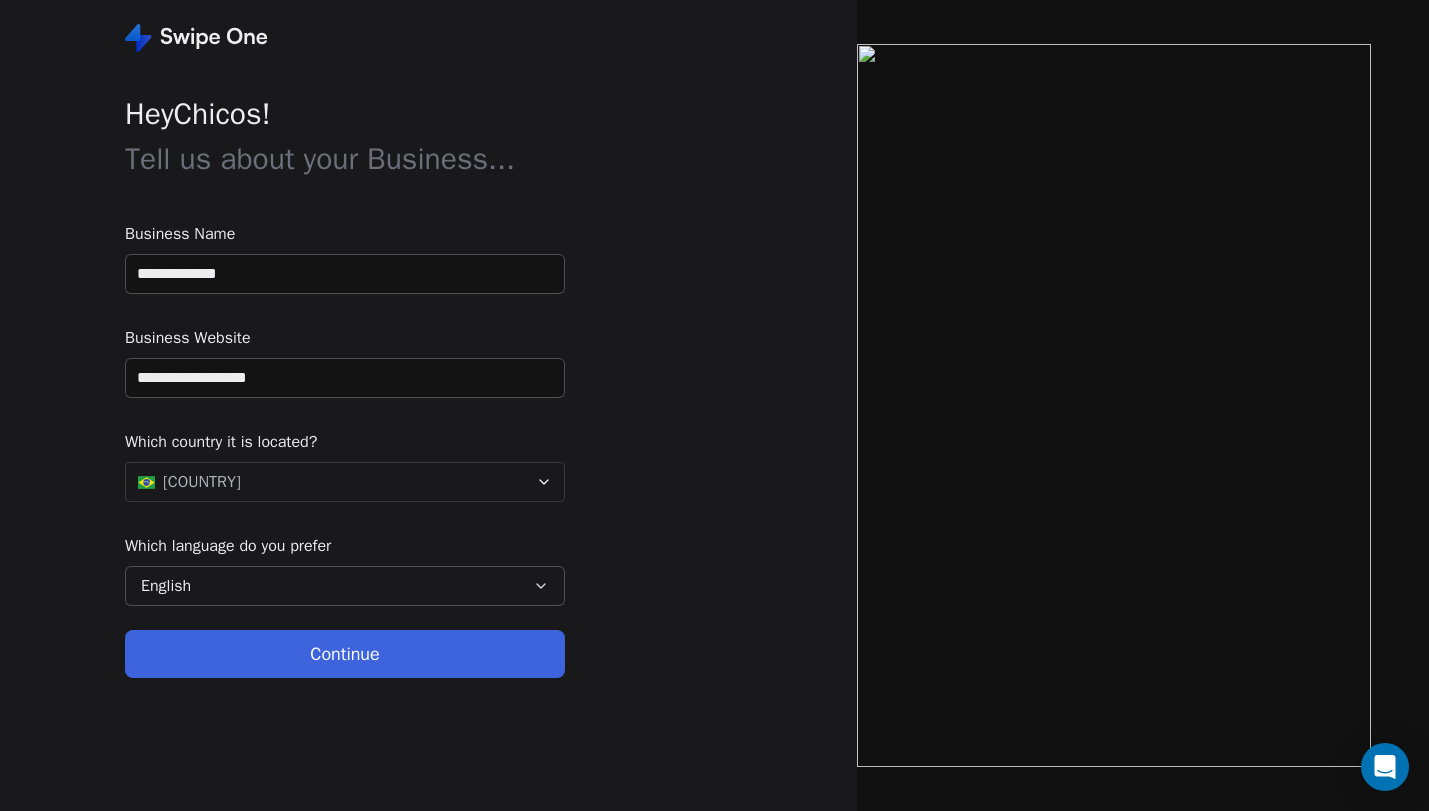 type on "**********" 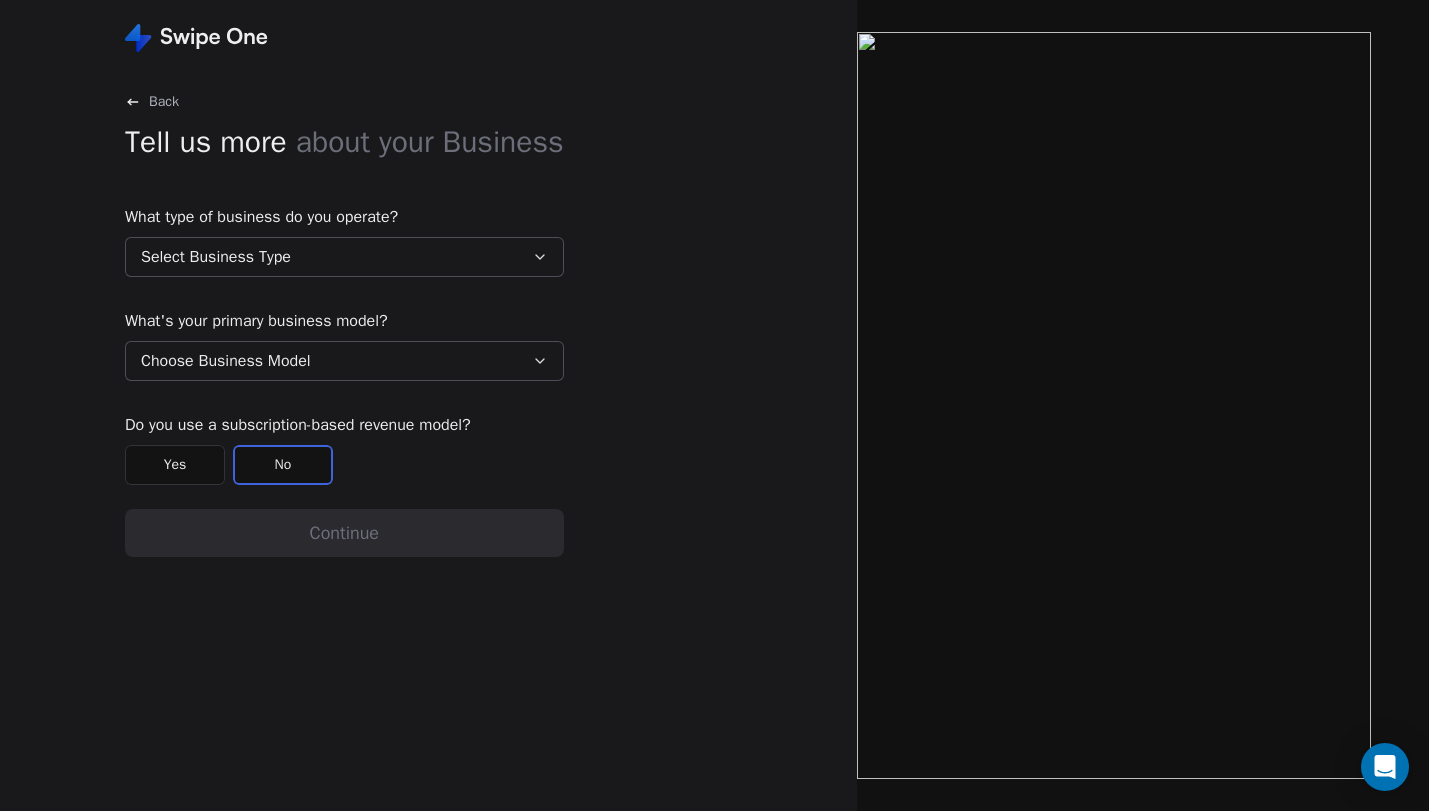 click on "Select Business Type" at bounding box center [216, 257] 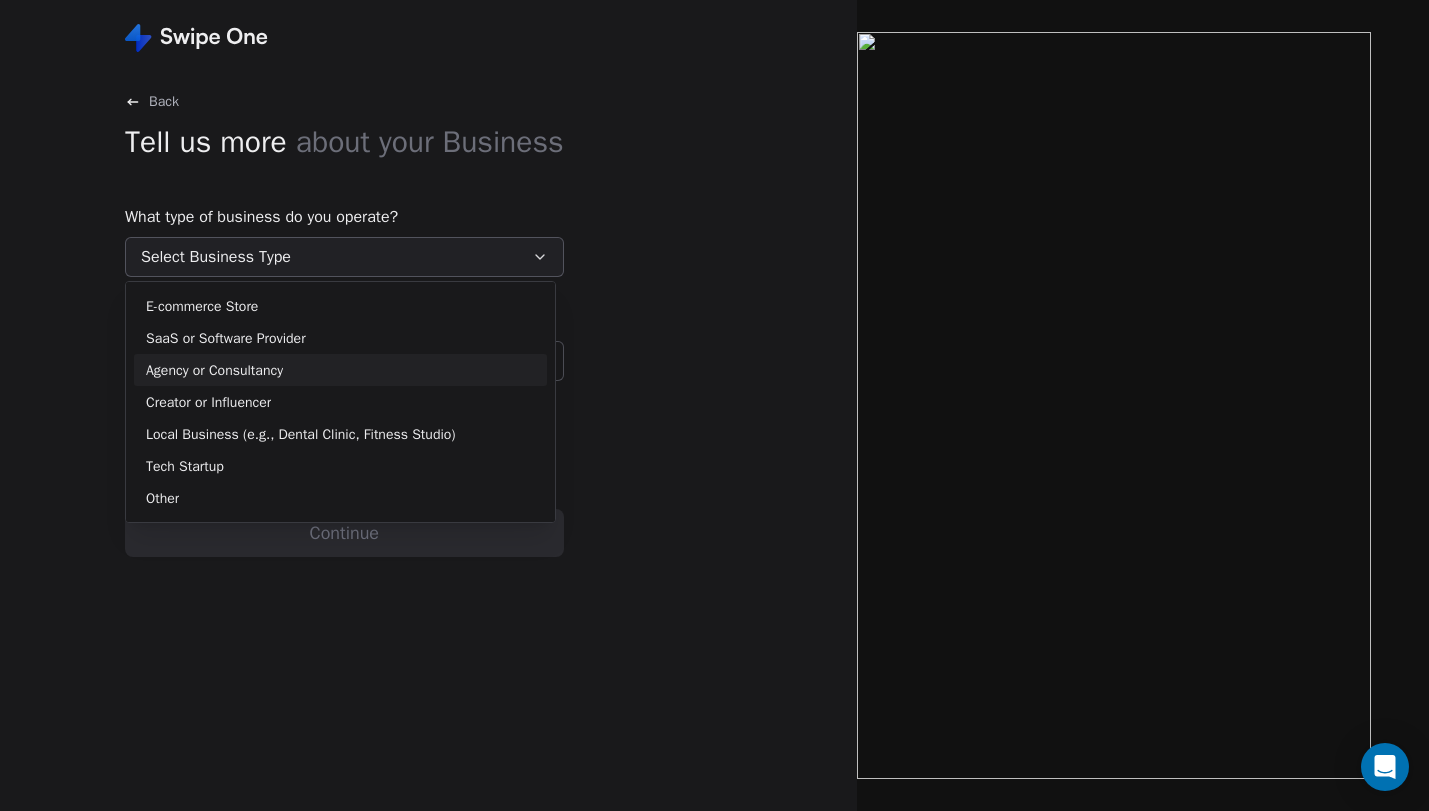 click on "Agency or Consultancy" at bounding box center (340, 370) 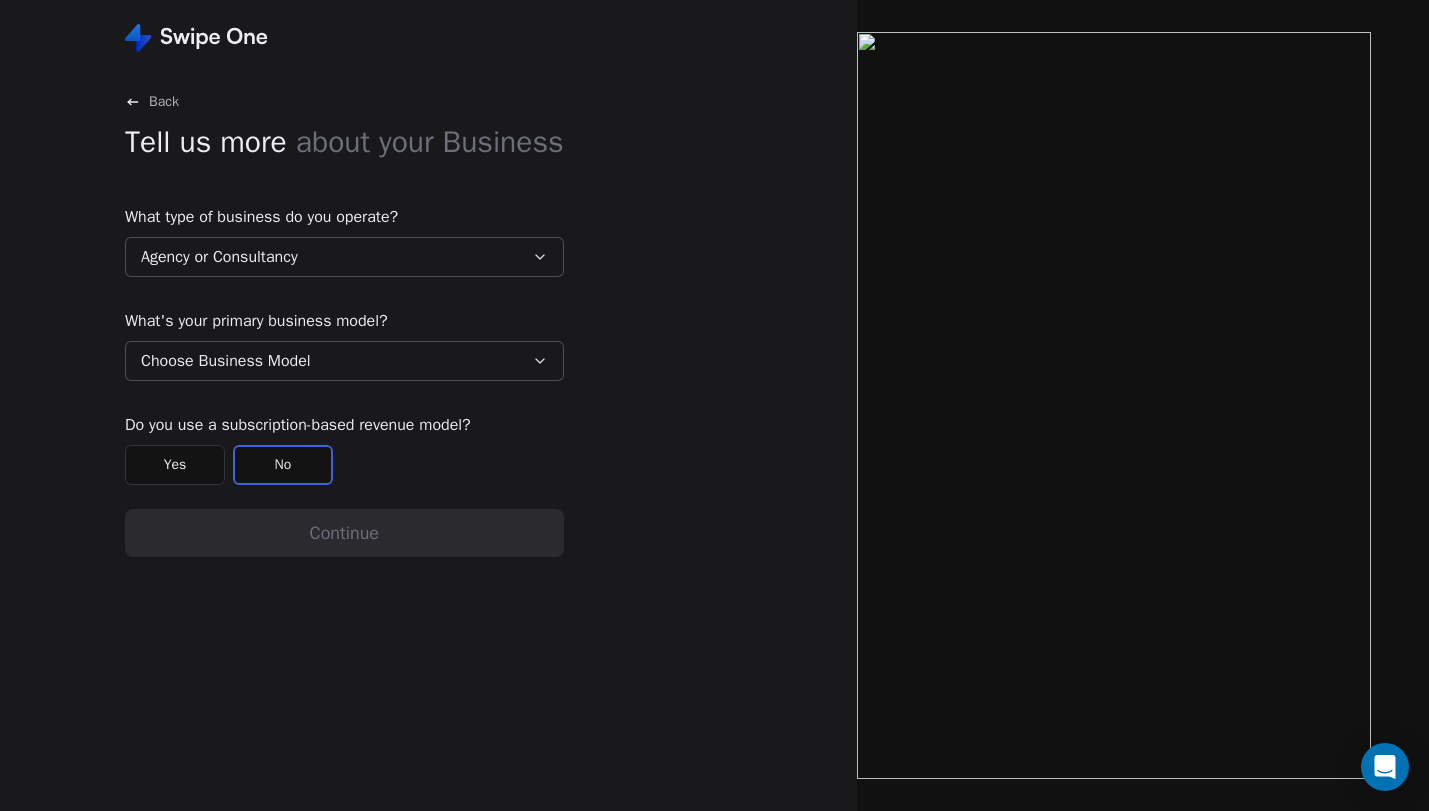 click on "Choose Business Model" at bounding box center (344, 361) 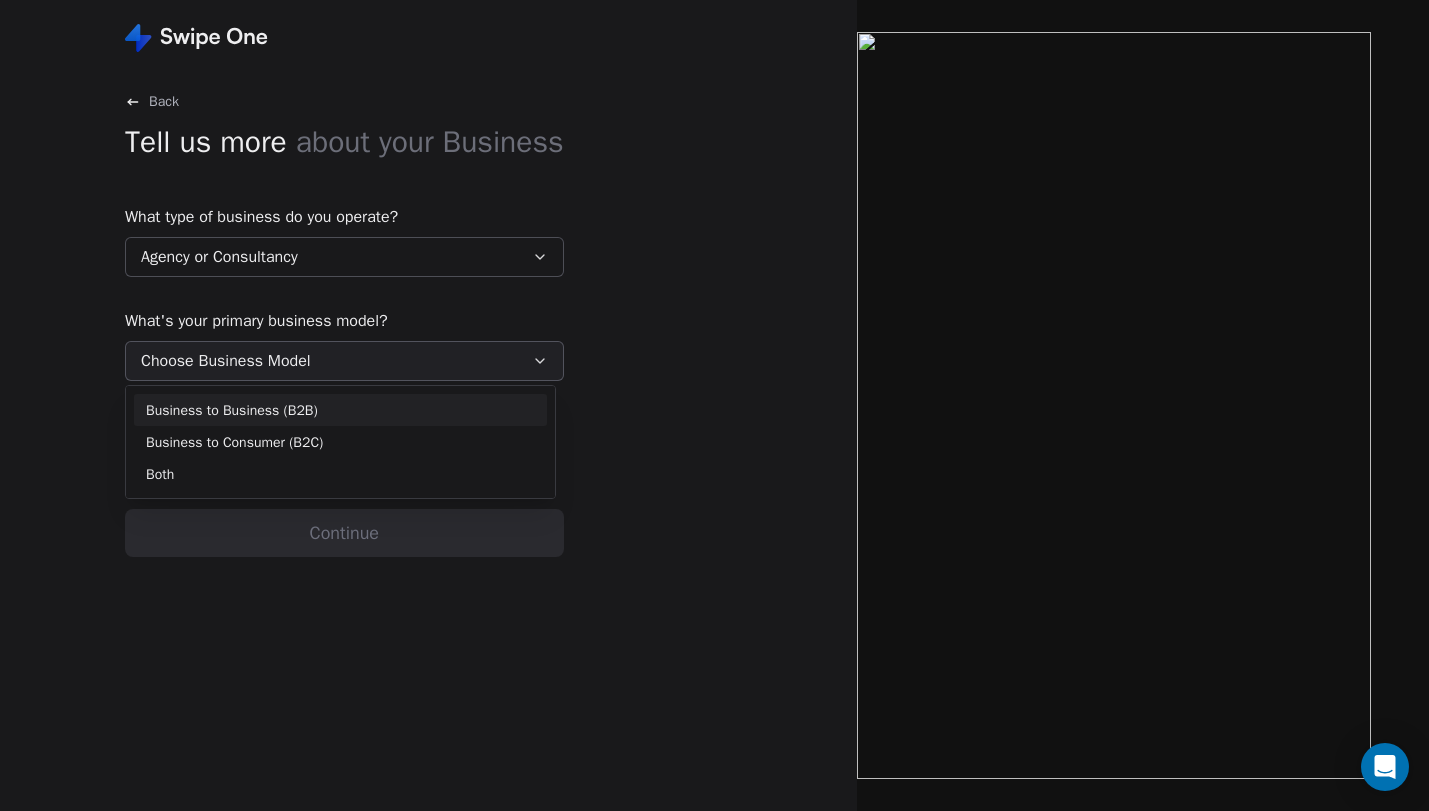 click on "Business to Business (B2B)" at bounding box center (340, 410) 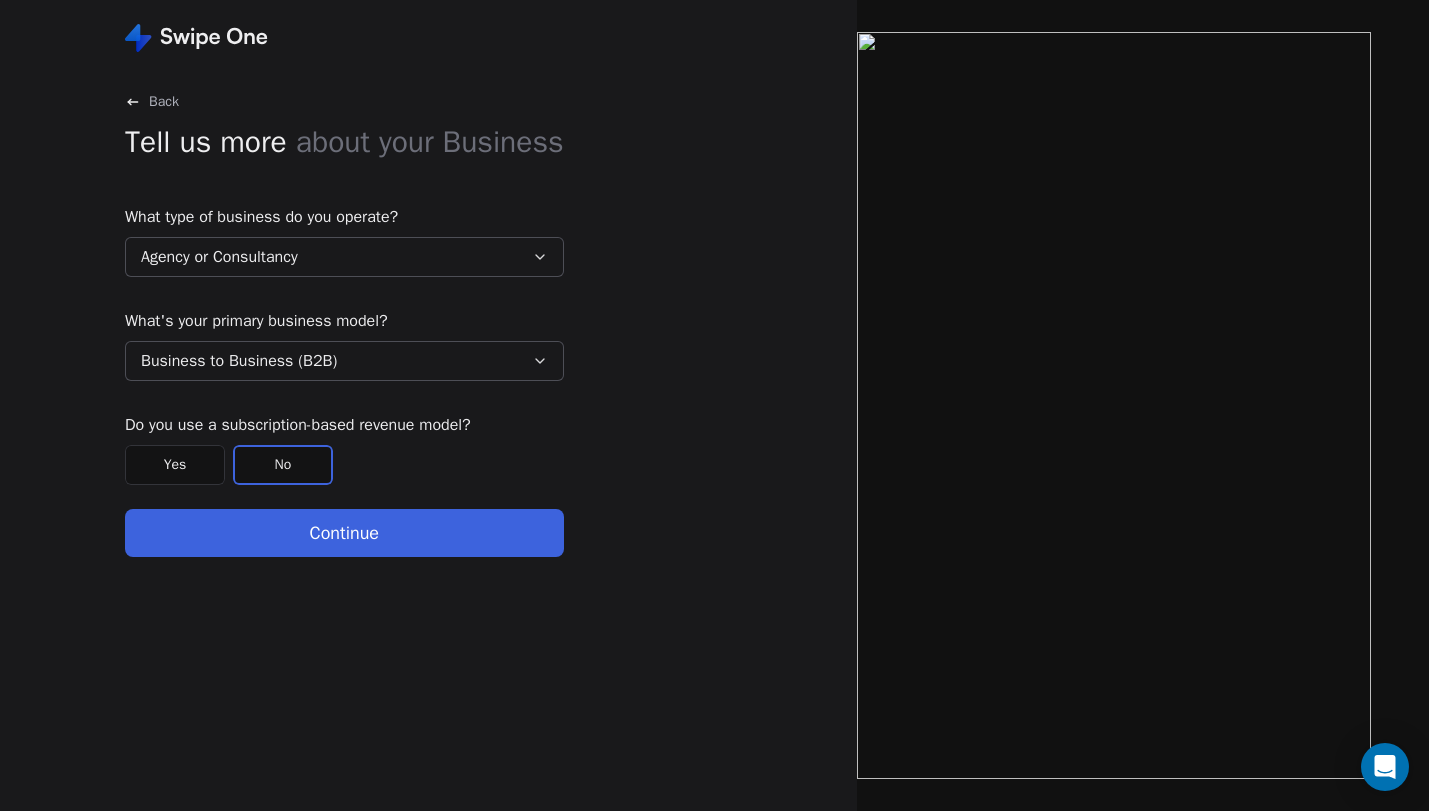 click on "Yes" at bounding box center [175, 465] 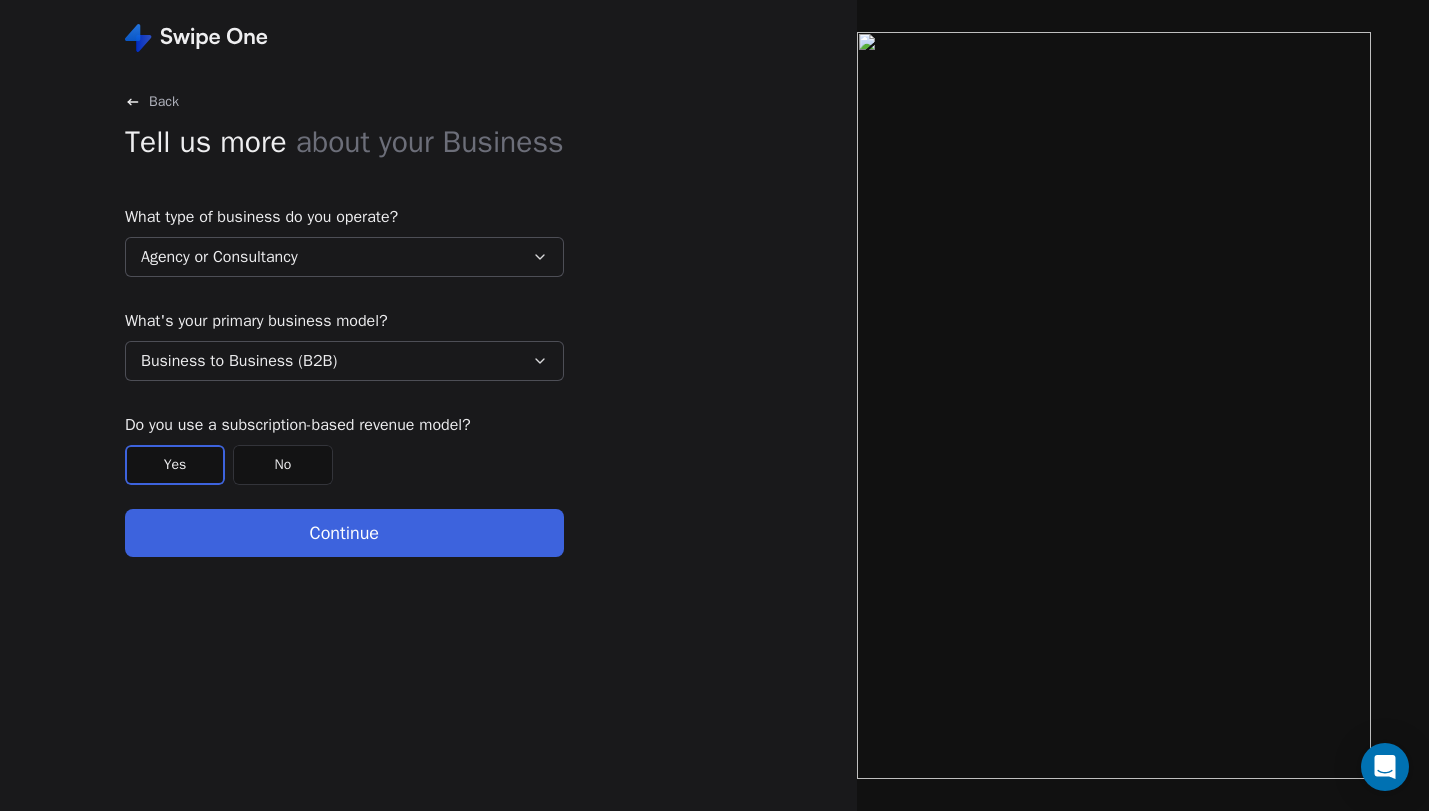 click on "Back Tell us more   about your Business What type of business do you operate? Agency or Consultancy What's your primary business model? Business to Business (B2B) Do you use a subscription-based revenue model? Yes No Continue" at bounding box center [344, 439] 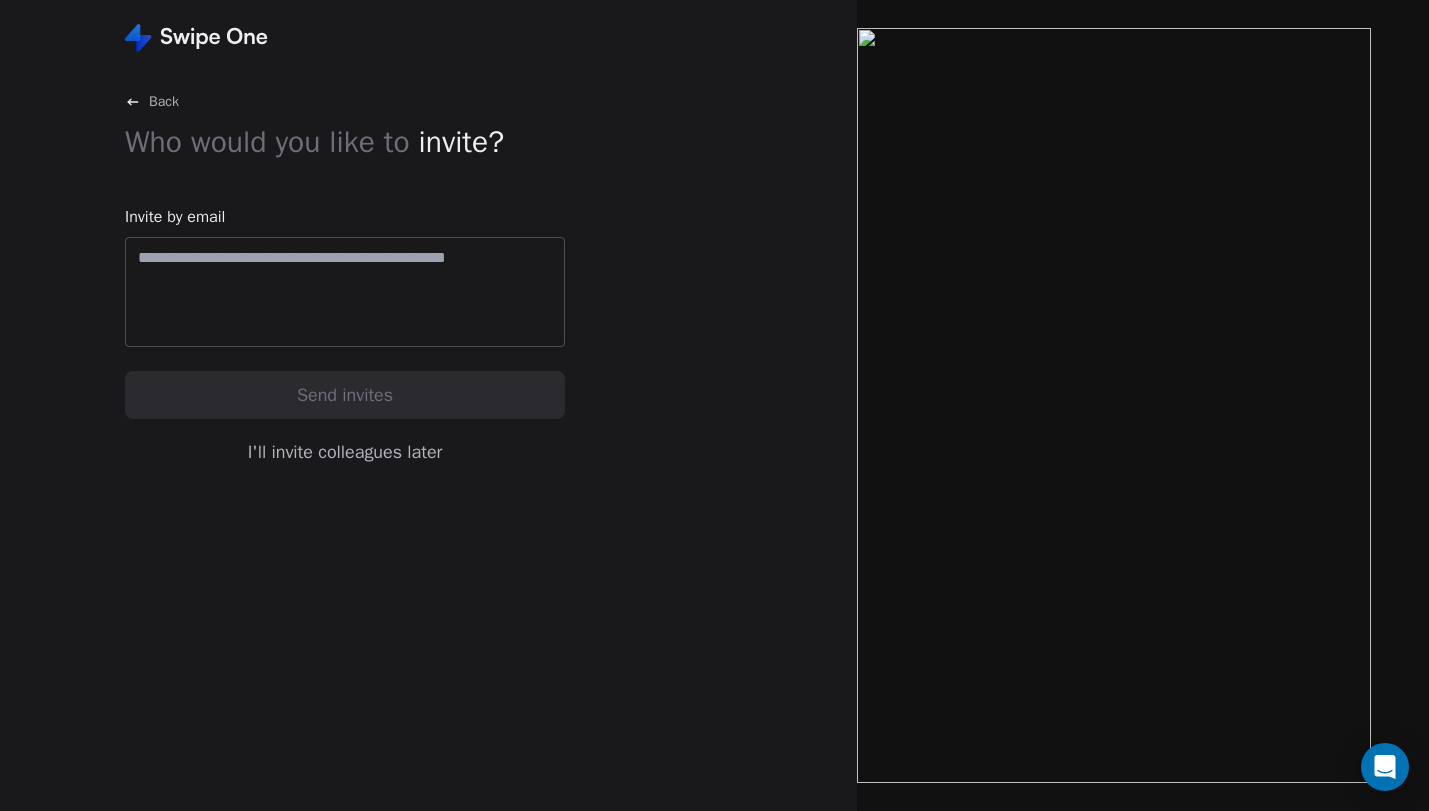click at bounding box center (345, 258) 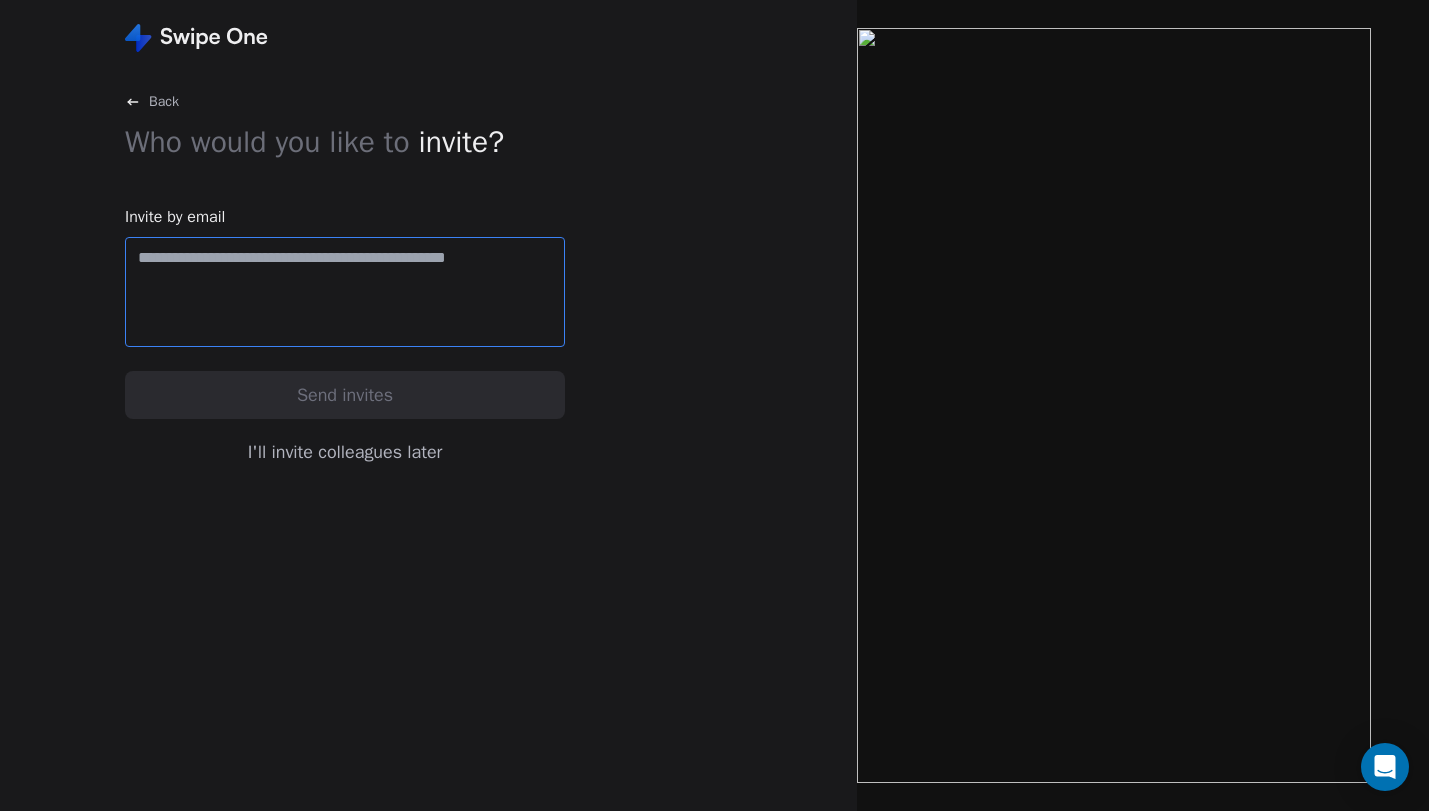 click on "I'll invite colleagues later" at bounding box center [345, 452] 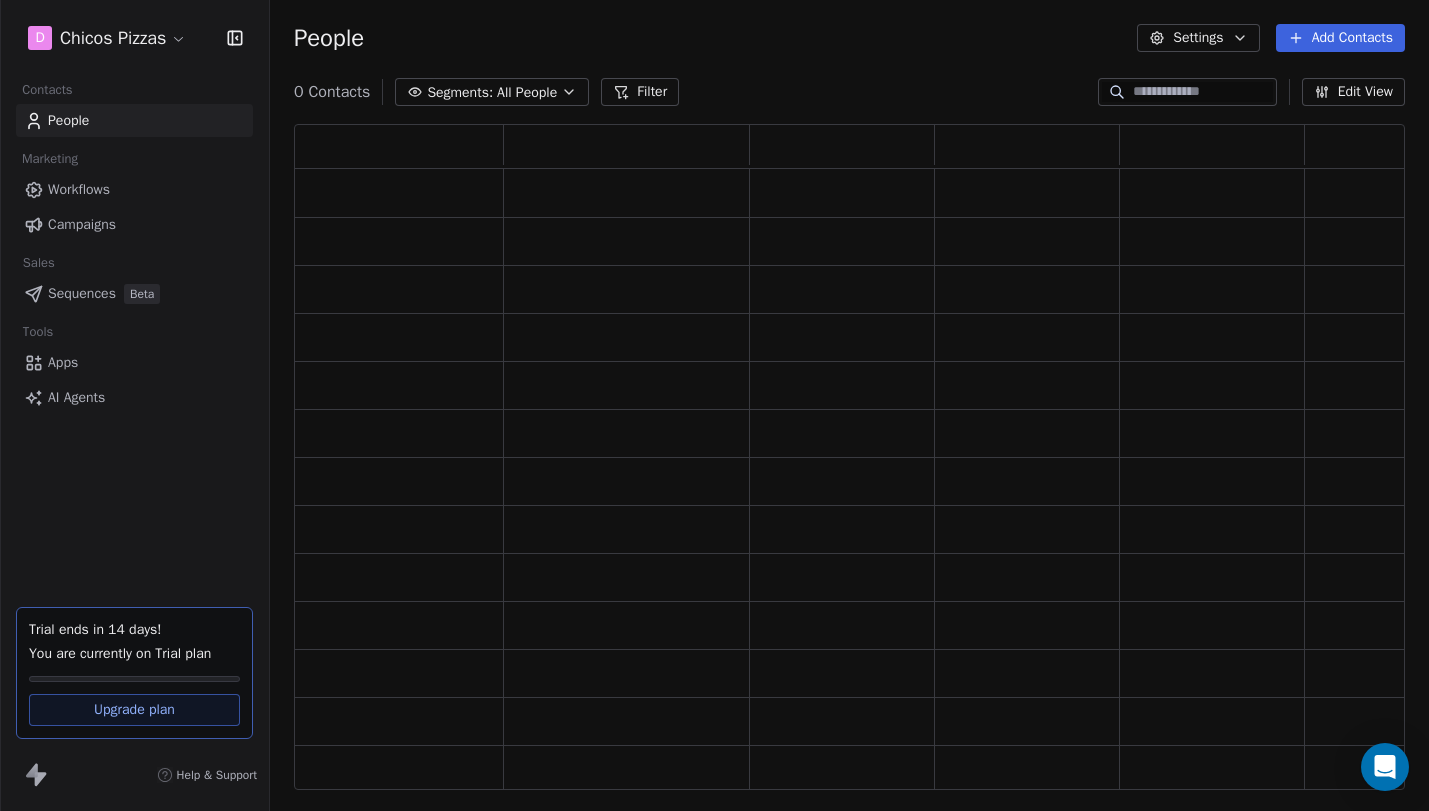 scroll, scrollTop: 1, scrollLeft: 1, axis: both 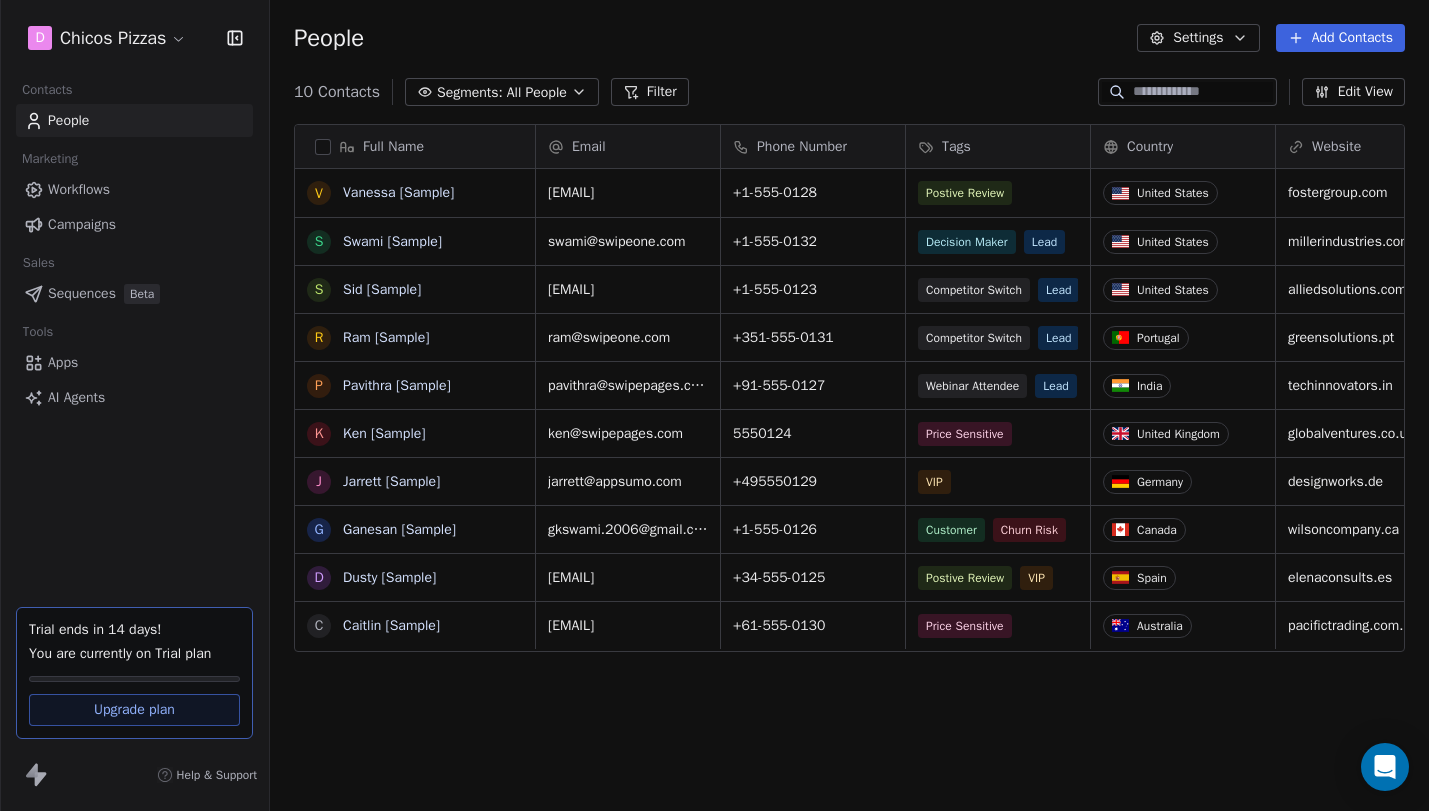click on "Workflows" at bounding box center (79, 189) 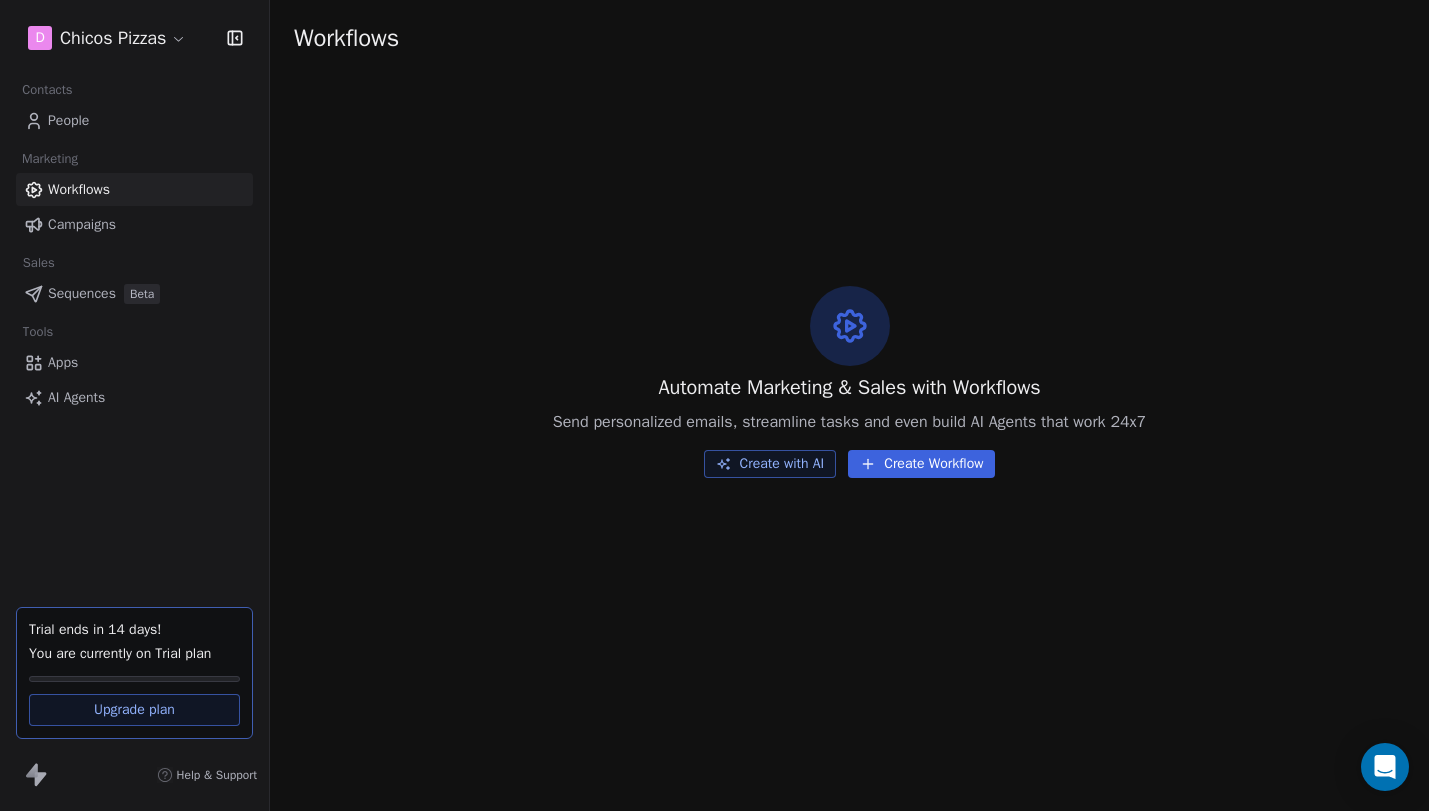 click on "Campaigns" at bounding box center [82, 224] 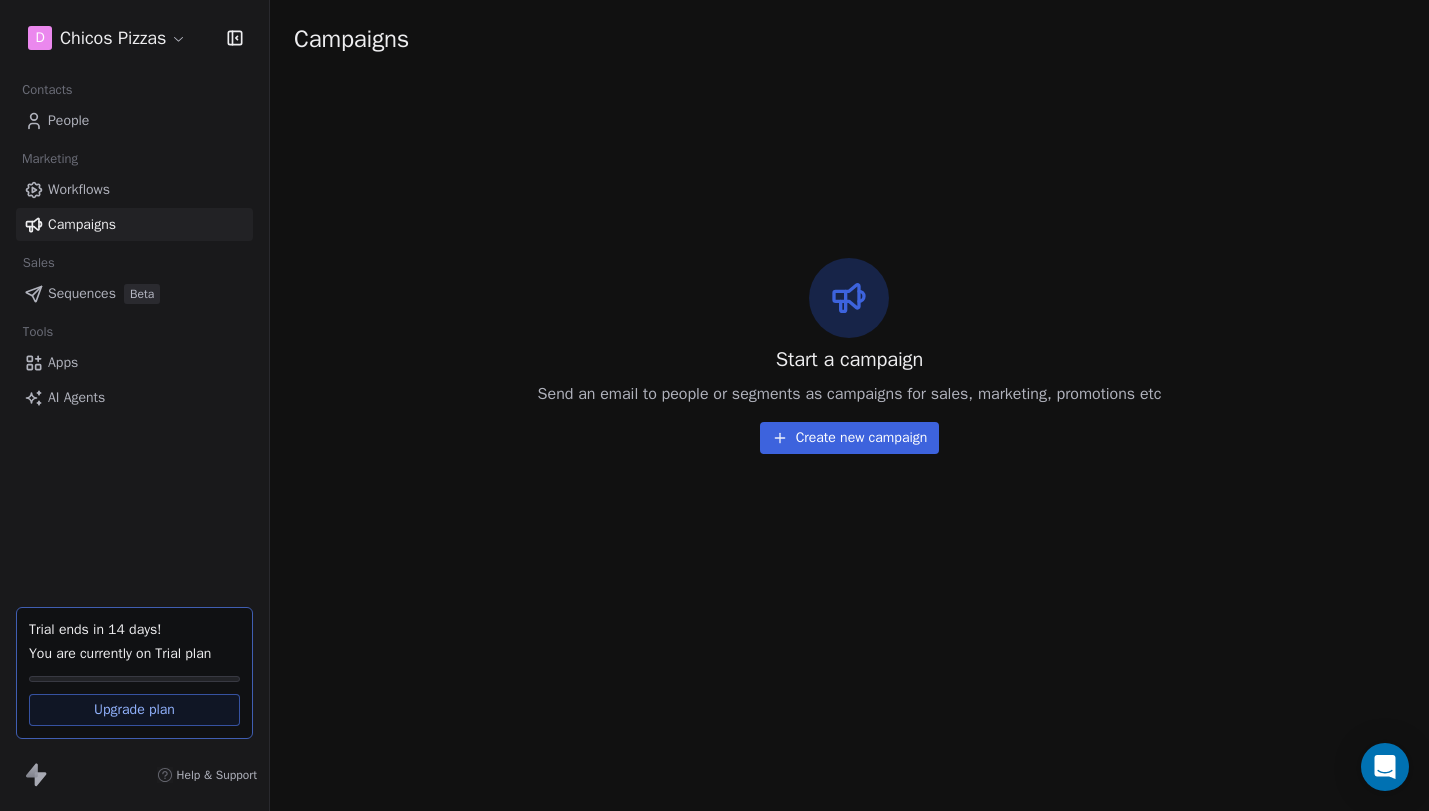 click on "Sequences" at bounding box center (82, 293) 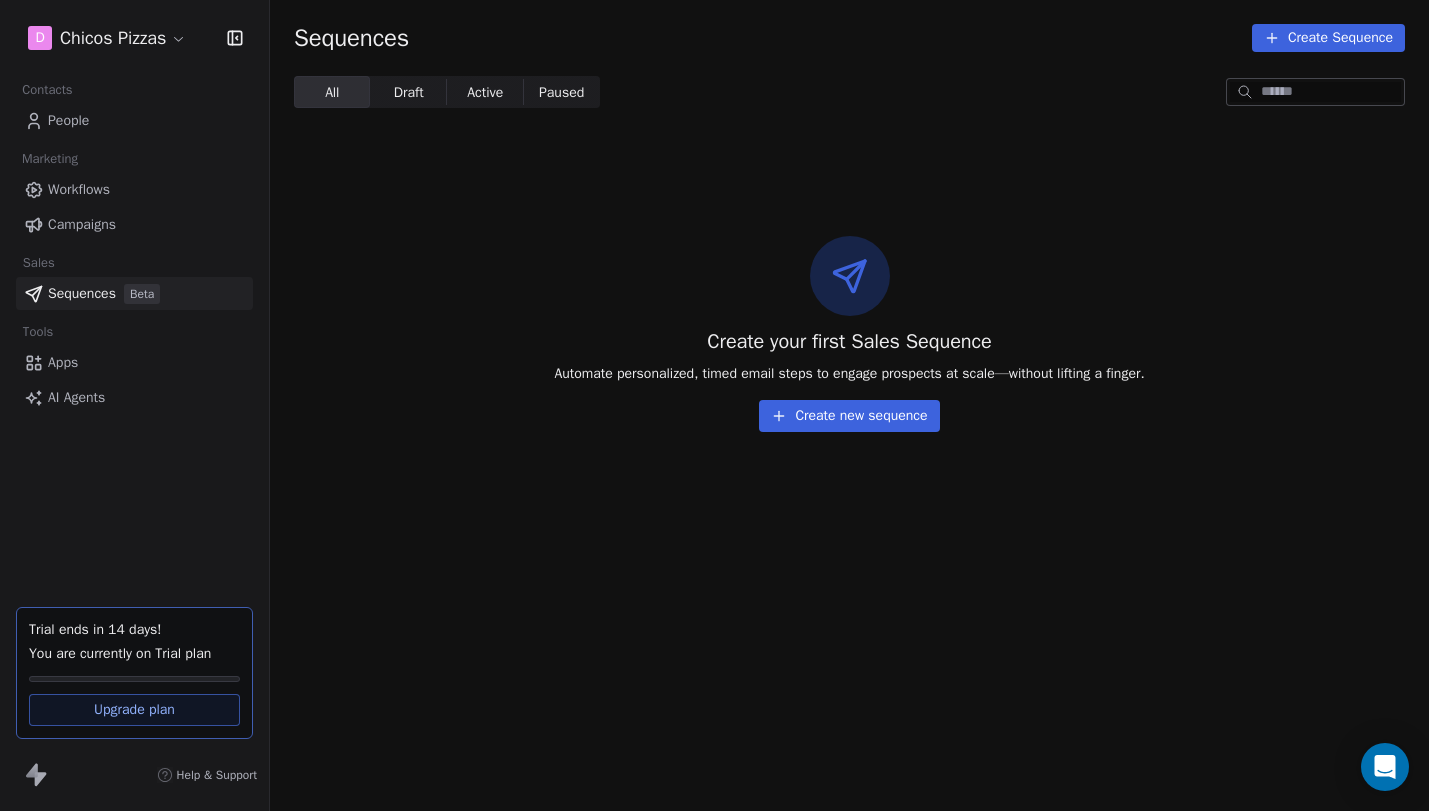 click on "Apps" at bounding box center [134, 362] 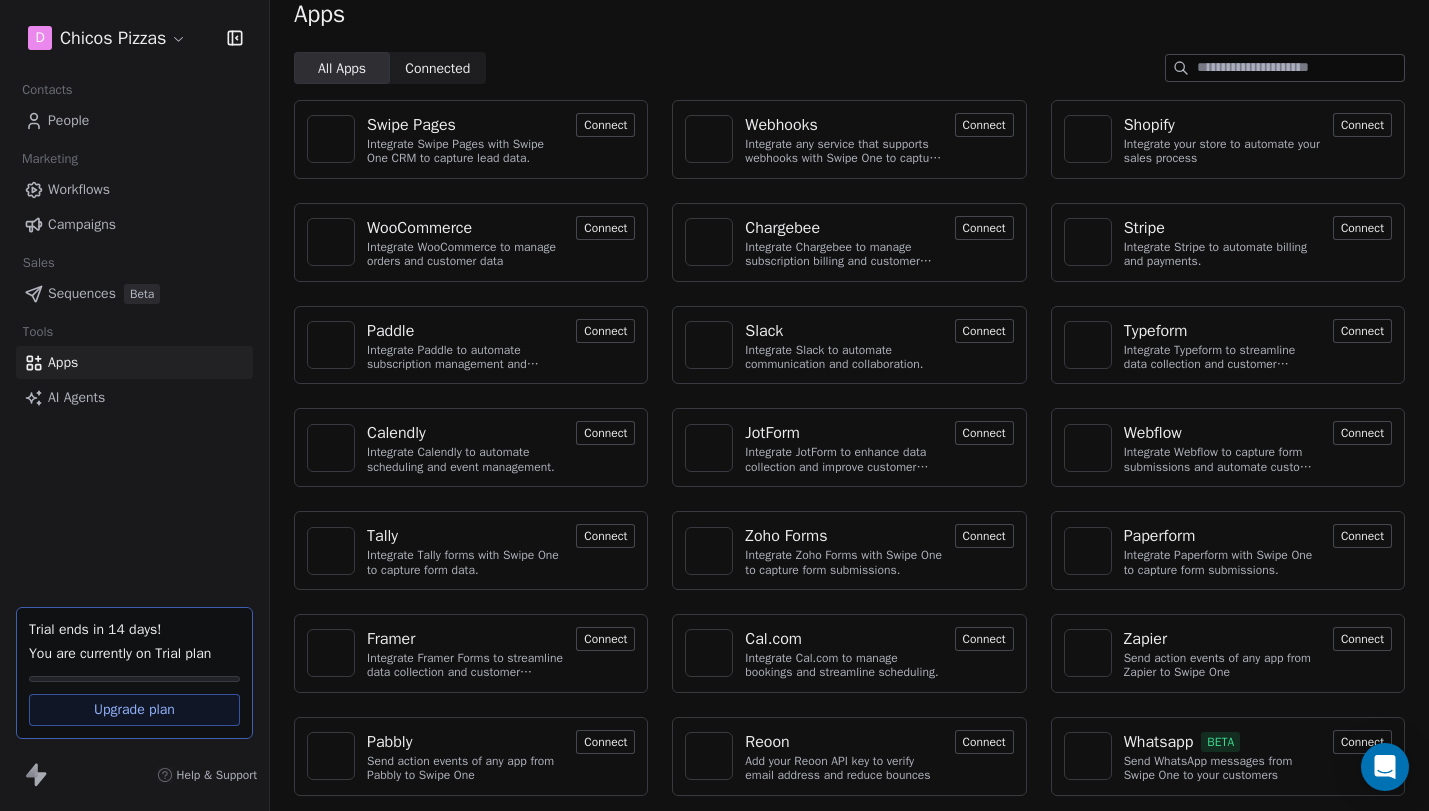 scroll, scrollTop: 23, scrollLeft: 0, axis: vertical 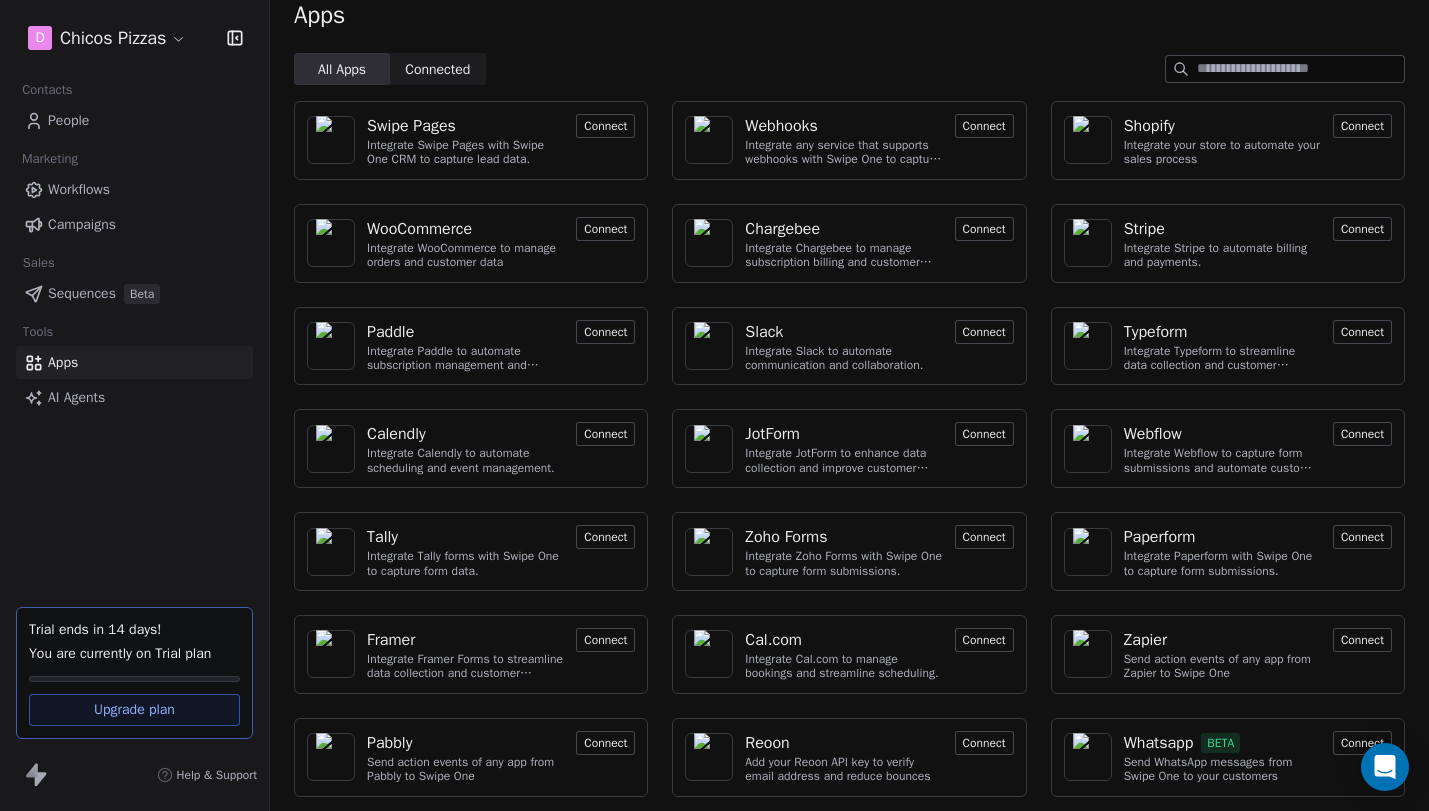 click on "Connect" at bounding box center (1362, 743) 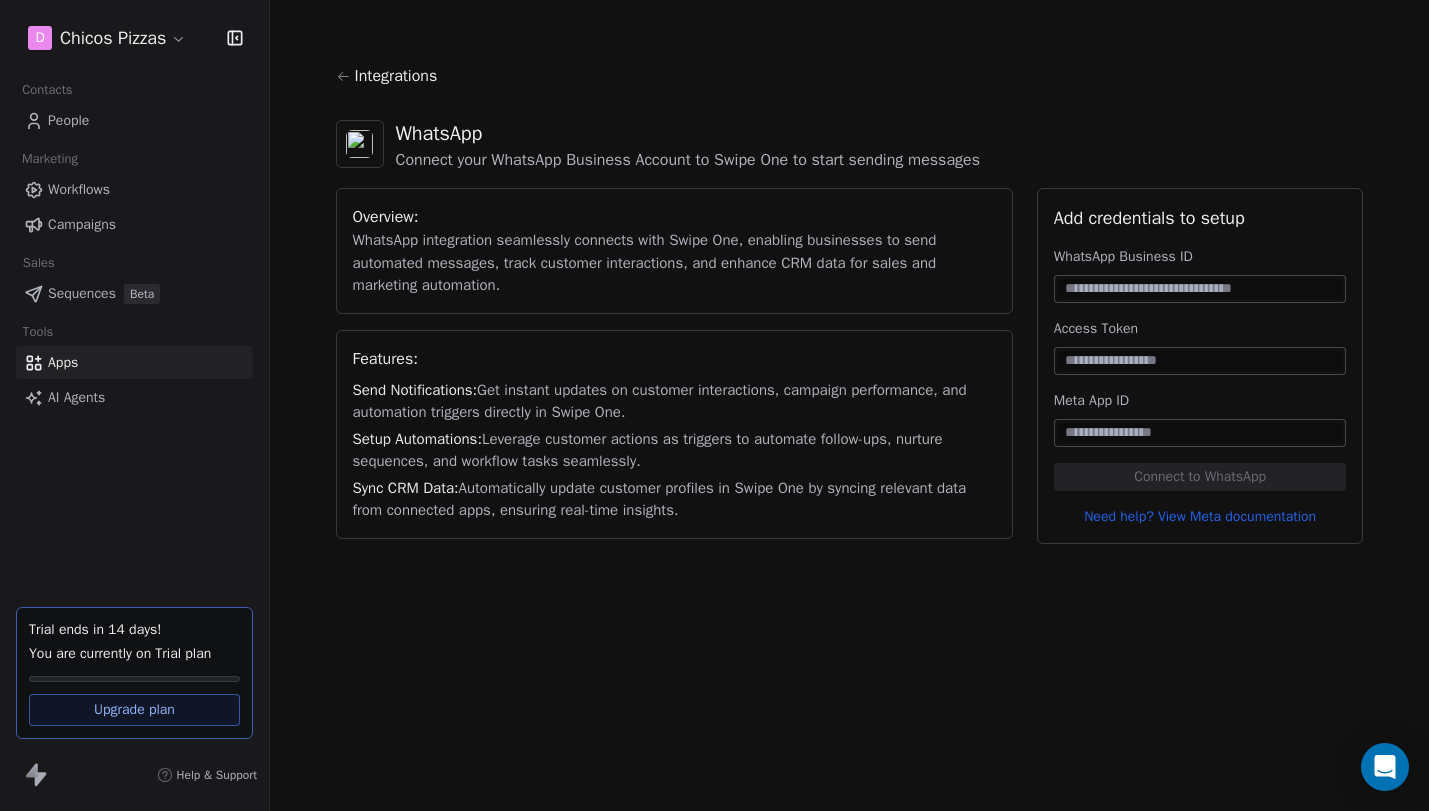click at bounding box center [1200, 289] 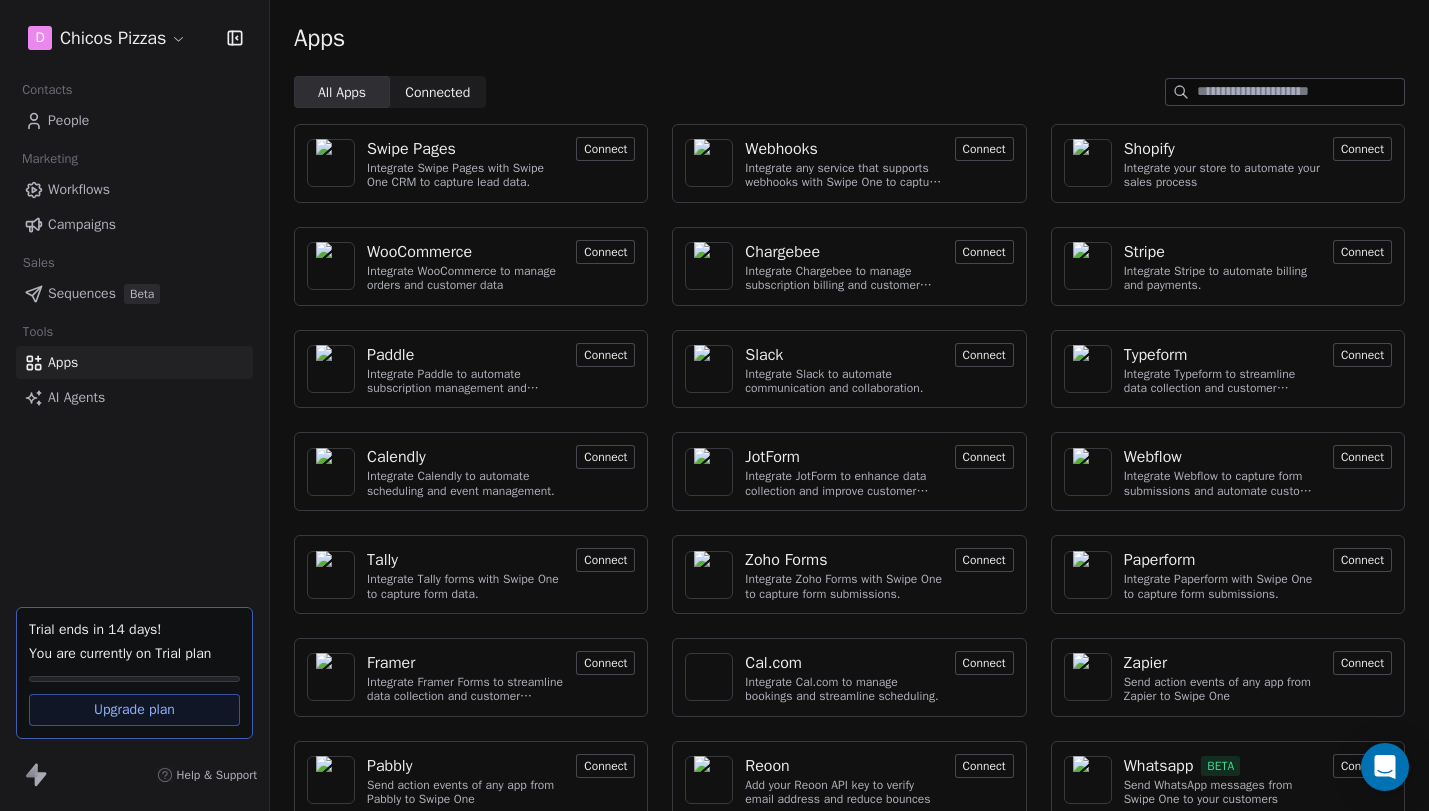 scroll, scrollTop: 24, scrollLeft: 0, axis: vertical 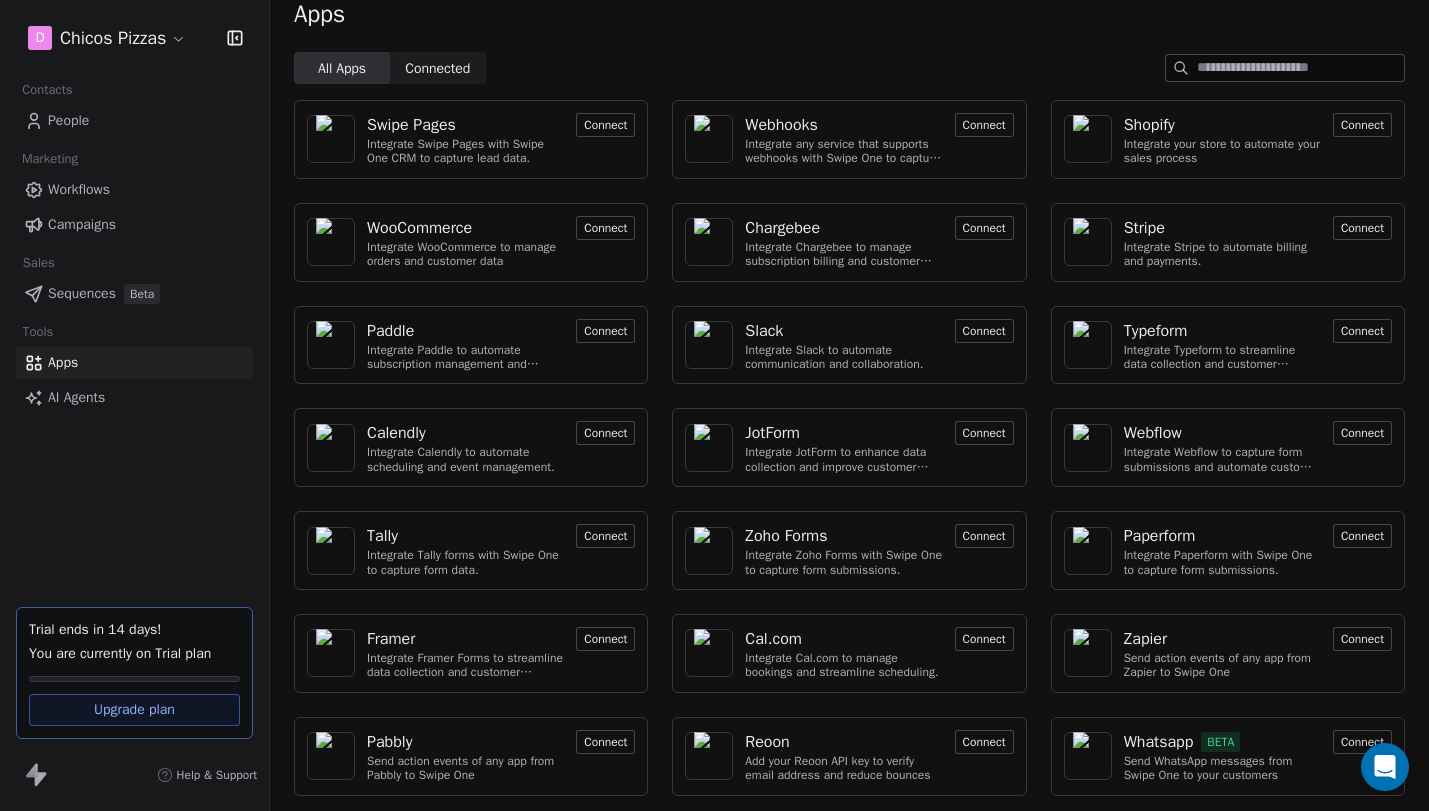 click on "AI Agents" at bounding box center [134, 397] 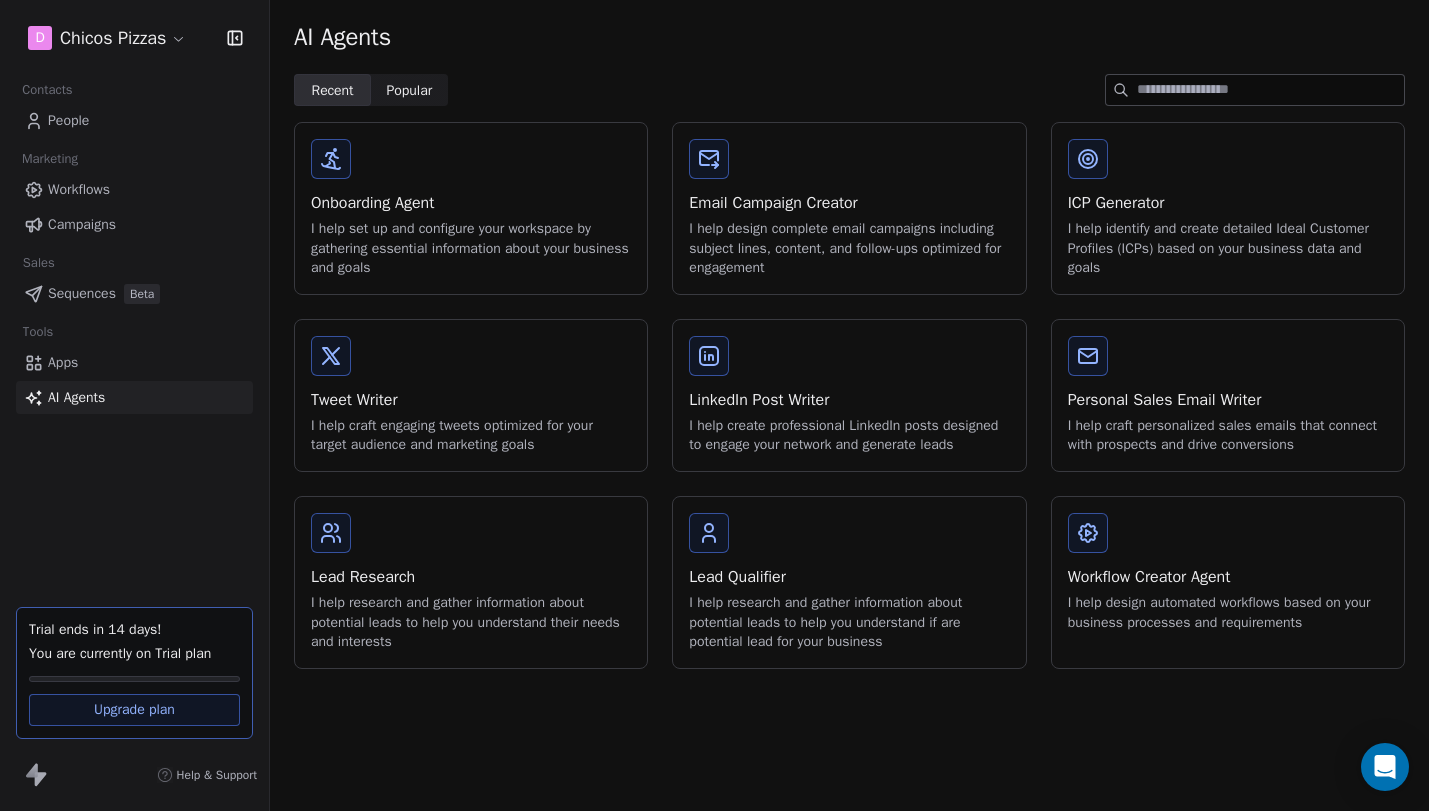 click on "People" at bounding box center (68, 120) 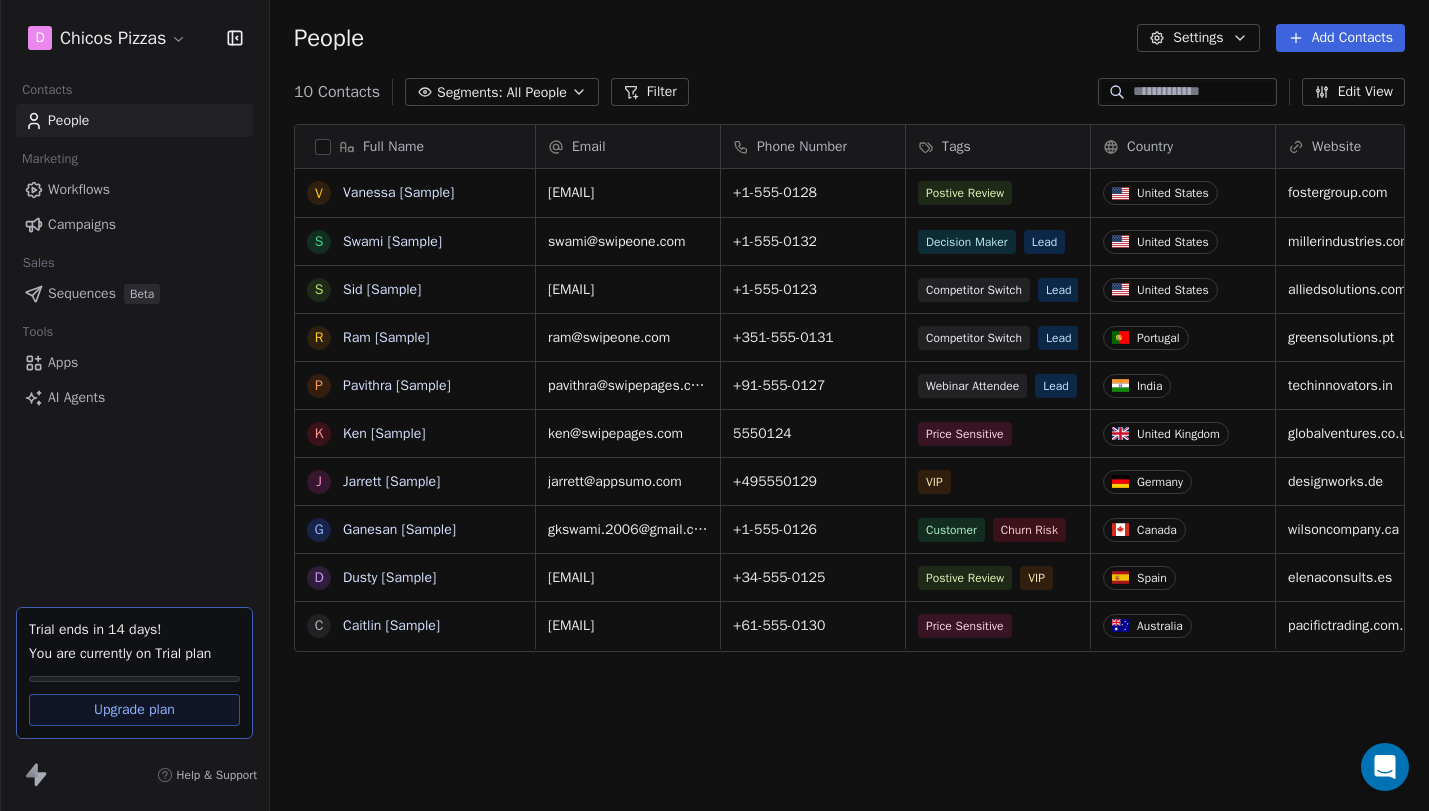 scroll, scrollTop: 1, scrollLeft: 1, axis: both 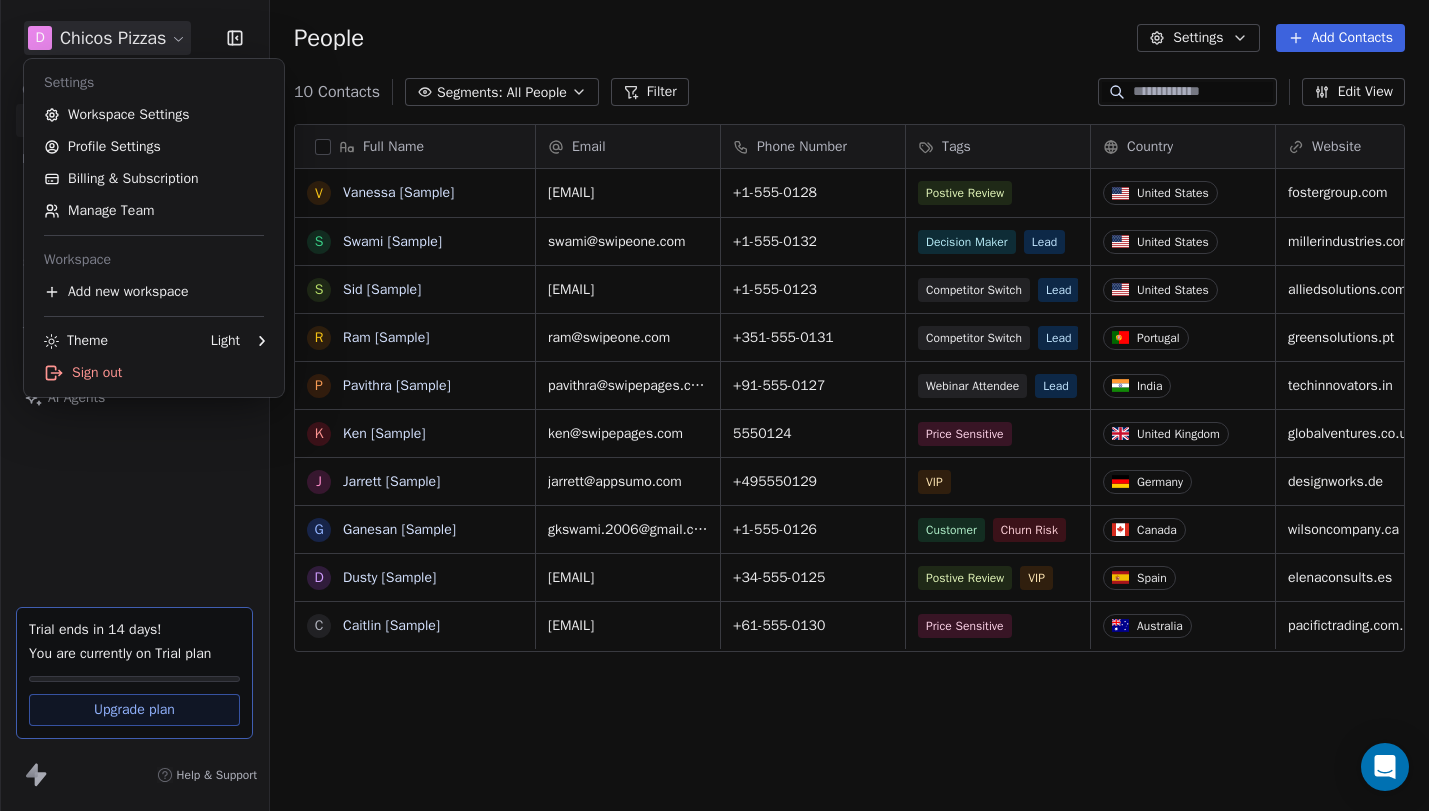 click on "D Chicos Pizzas Contacts People Marketing Workflows Campaigns Sales Sequences Beta Tools Apps AI Agents Trial ends in 14 days! You are currently on Trial plan Upgrade plan Help & Support People Settings Add Contacts 10 Contacts Segments: All People Filter Edit View Tag Add to Sequence Export Full Name V [FIRST] [SAMPLE] S [FIRST] [SAMPLE] S [FIRST] [SAMPLE] R [FIRST] [SAMPLE] P [FIRST] [SAMPLE] K [FIRST] [SAMPLE] J [FIRST] [SAMPLE] G [FIRST] [SAMPLE] D [FIRST] [SAMPLE] C [FIRST] [SAMPLE] Email Phone Number Tags Country Website Job Title Status Contact Source [EMAIL] +1-555-0128 Postive Review United States [WEBSITE] Managing Director closed_won Referral [EMAIL] +1-555-0132 Decision Maker Lead United States [WEBSITE] President New Lead Social Media [EMAIL] +1-555-0123 Competitor Switch Lead United States [WEBSITE] Director of Operations qualifying Website Form [EMAIL] +351-555-0131 Competitor Switch Lead Portugal [WEBSITE] Sustainability Head" at bounding box center (714, 405) 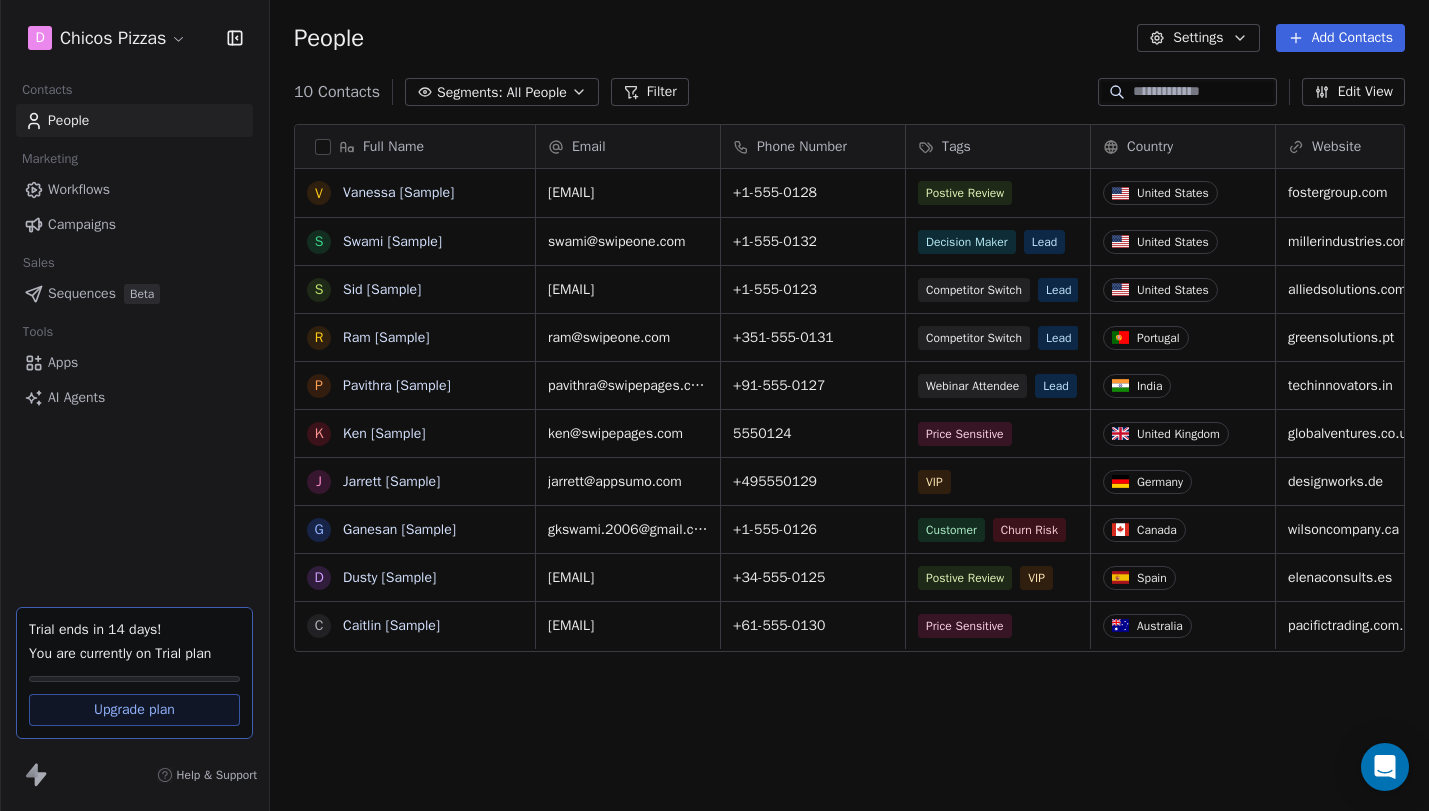 click on "All People" at bounding box center [537, 92] 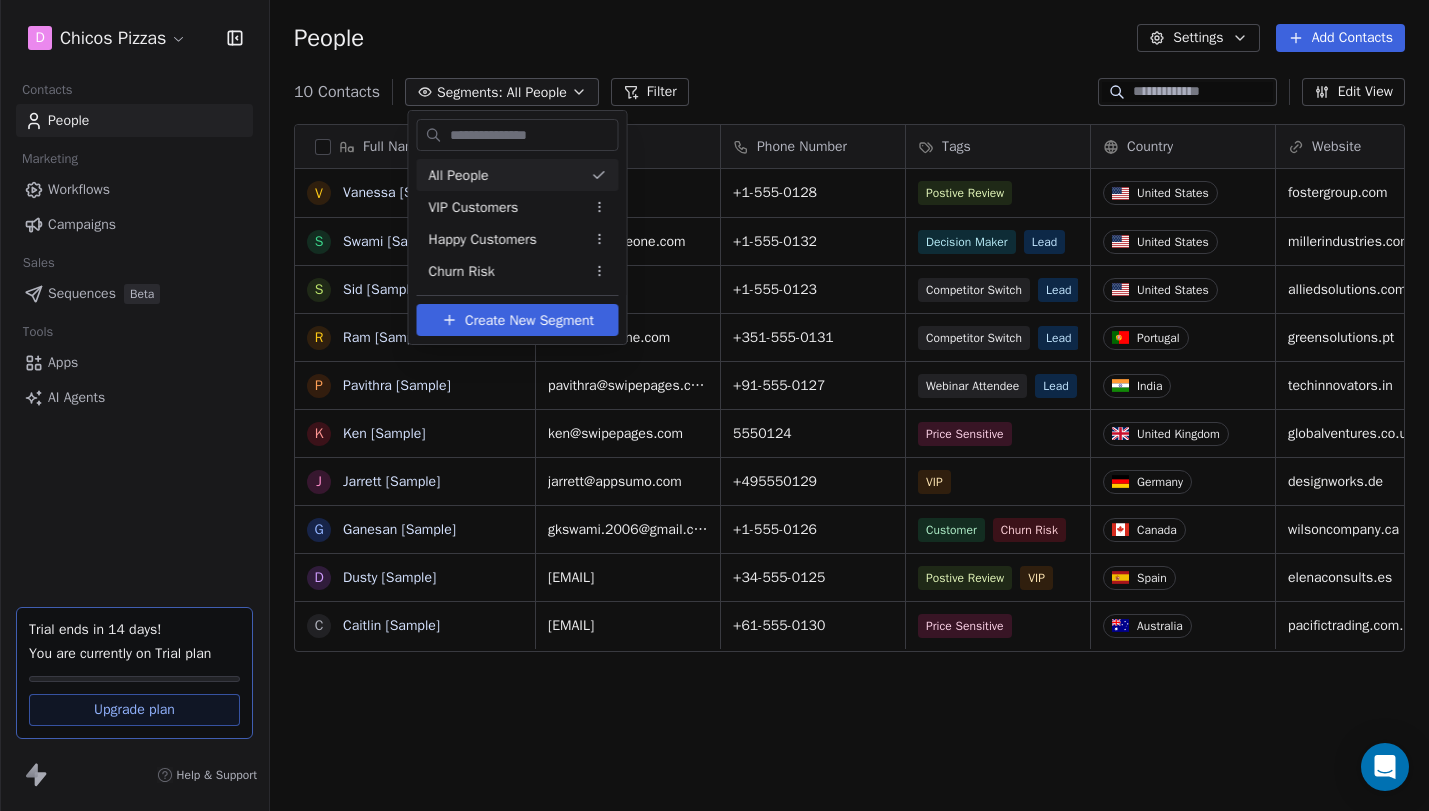 click on "D Chicos Pizzas Contacts People Marketing Workflows Campaigns Sales Sequences Beta Tools Apps AI Agents Trial ends in 14 days! You are currently on Trial plan Upgrade plan Help & Support People Settings Add Contacts 10 Contacts Segments: All People Filter Edit View Tag Add to Sequence Export Full Name V [FIRST] [SAMPLE] S [FIRST] [SAMPLE] S [FIRST] [SAMPLE] R [FIRST] [SAMPLE] P [FIRST] [SAMPLE] K [FIRST] [SAMPLE] J [FIRST] [SAMPLE] G [FIRST] [SAMPLE] D [FIRST] [SAMPLE] C [FIRST] [SAMPLE] Email Phone Number Tags Country Website Job Title Status Contact Source [EMAIL] +1-555-0128 Postive Review United States [WEBSITE] Managing Director closed_won Referral [EMAIL] +1-555-0132 Decision Maker Lead United States [WEBSITE] President New Lead Social Media [EMAIL] +1-555-0123 Competitor Switch Lead United States [WEBSITE] Director of Operations qualifying Website Form [EMAIL] +351-555-0131 Competitor Switch Lead Portugal [WEBSITE] Sustainability Head" at bounding box center (714, 405) 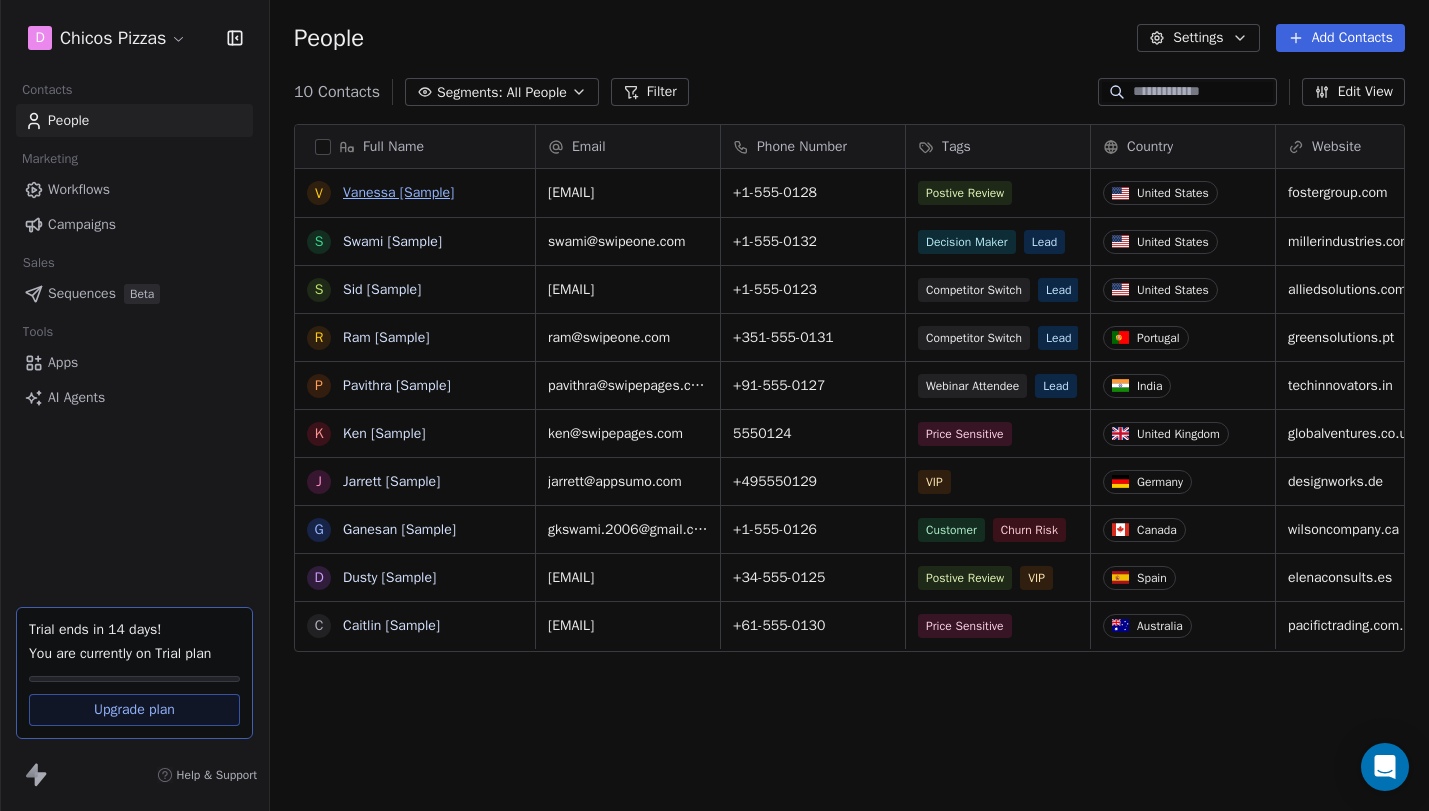 click on "Vanessa [Sample]" at bounding box center (398, 192) 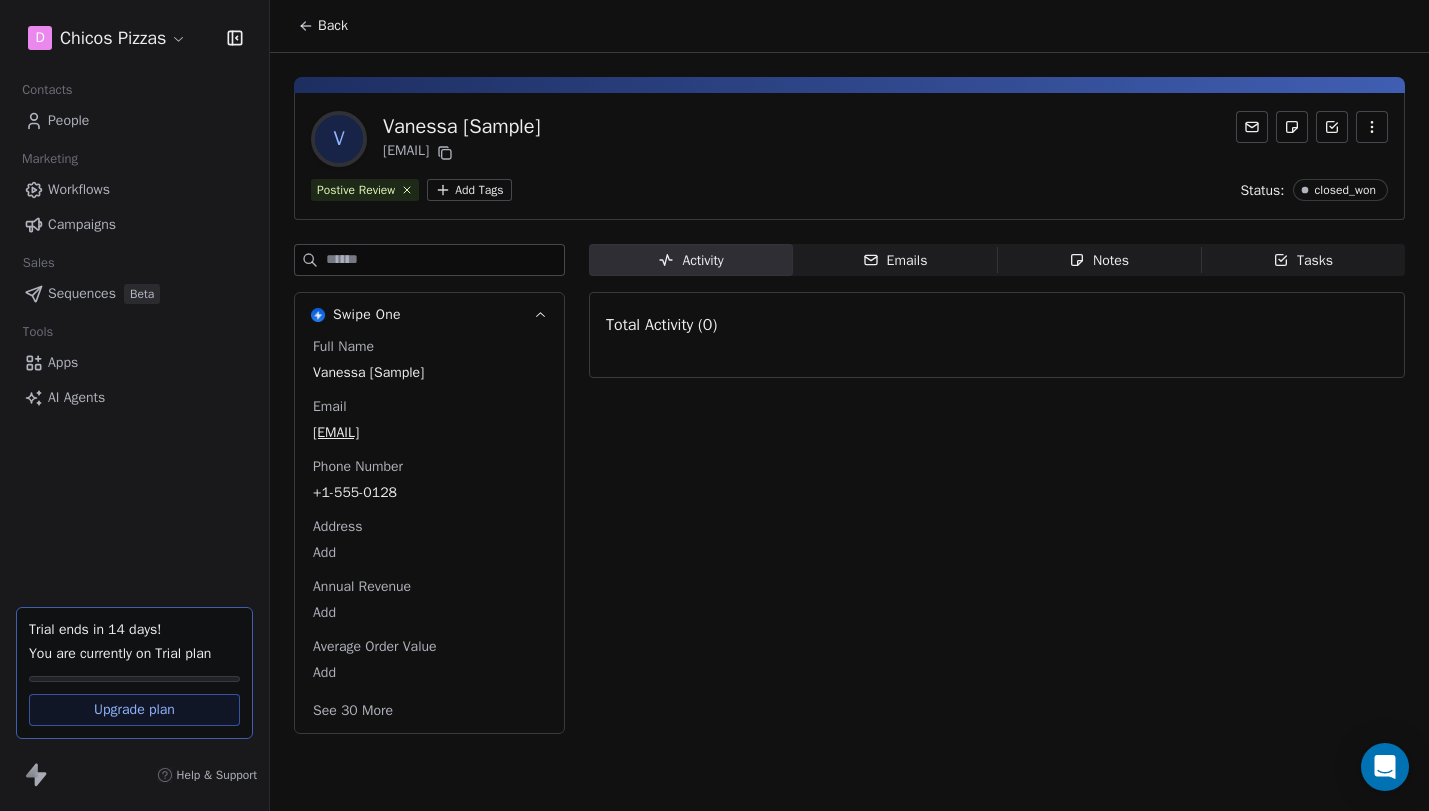 click on "Emails Emails" at bounding box center (895, 260) 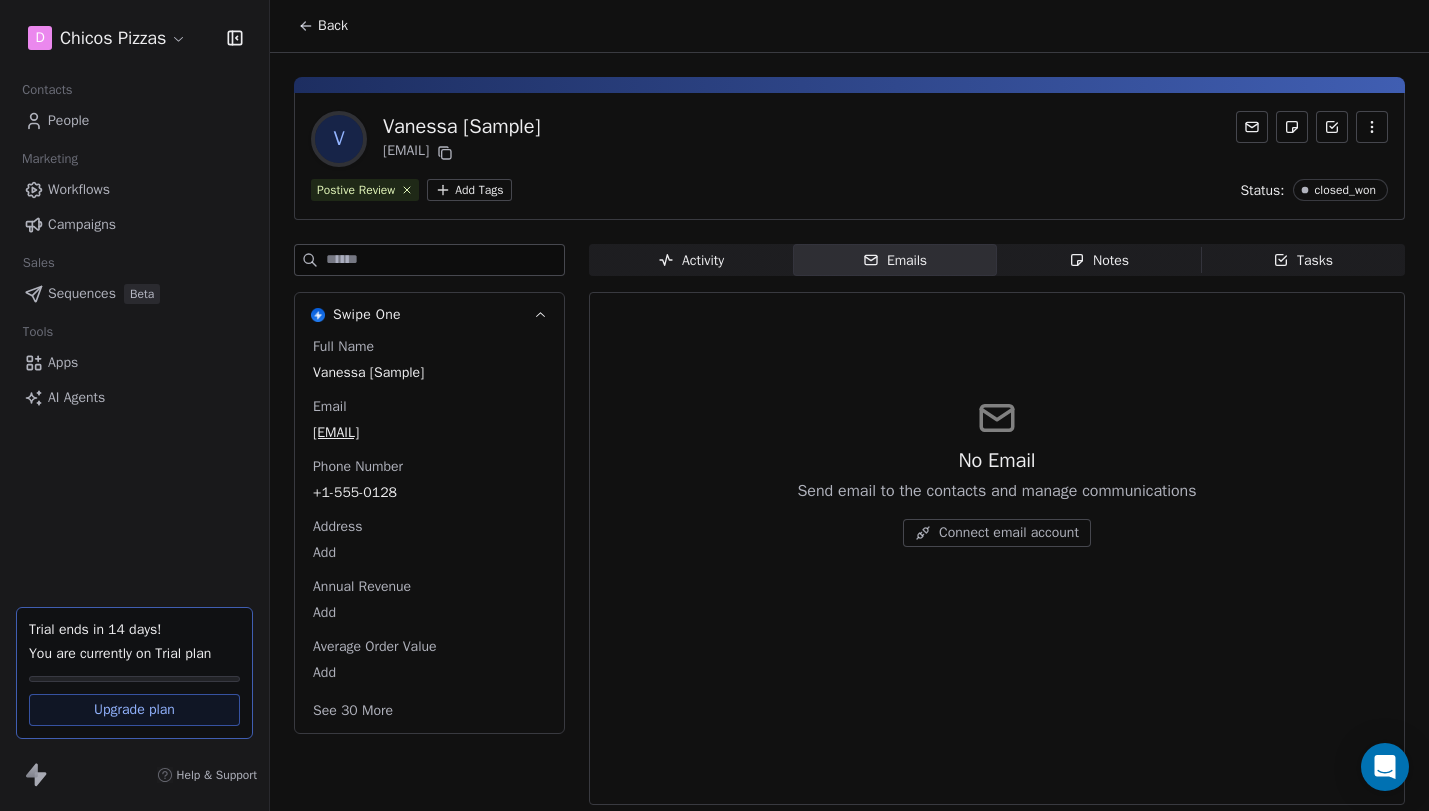 click 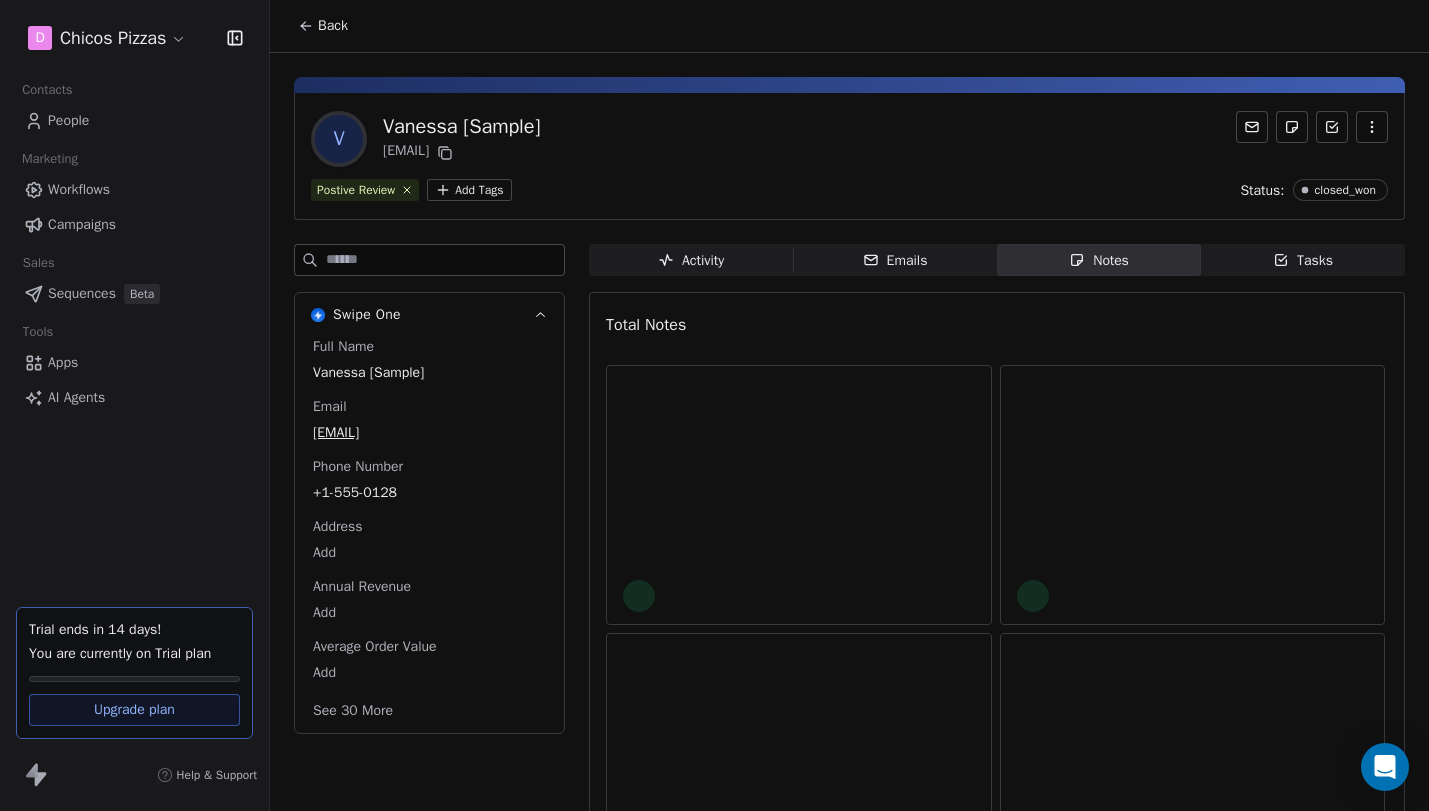 click on "Tasks Tasks" at bounding box center [1303, 260] 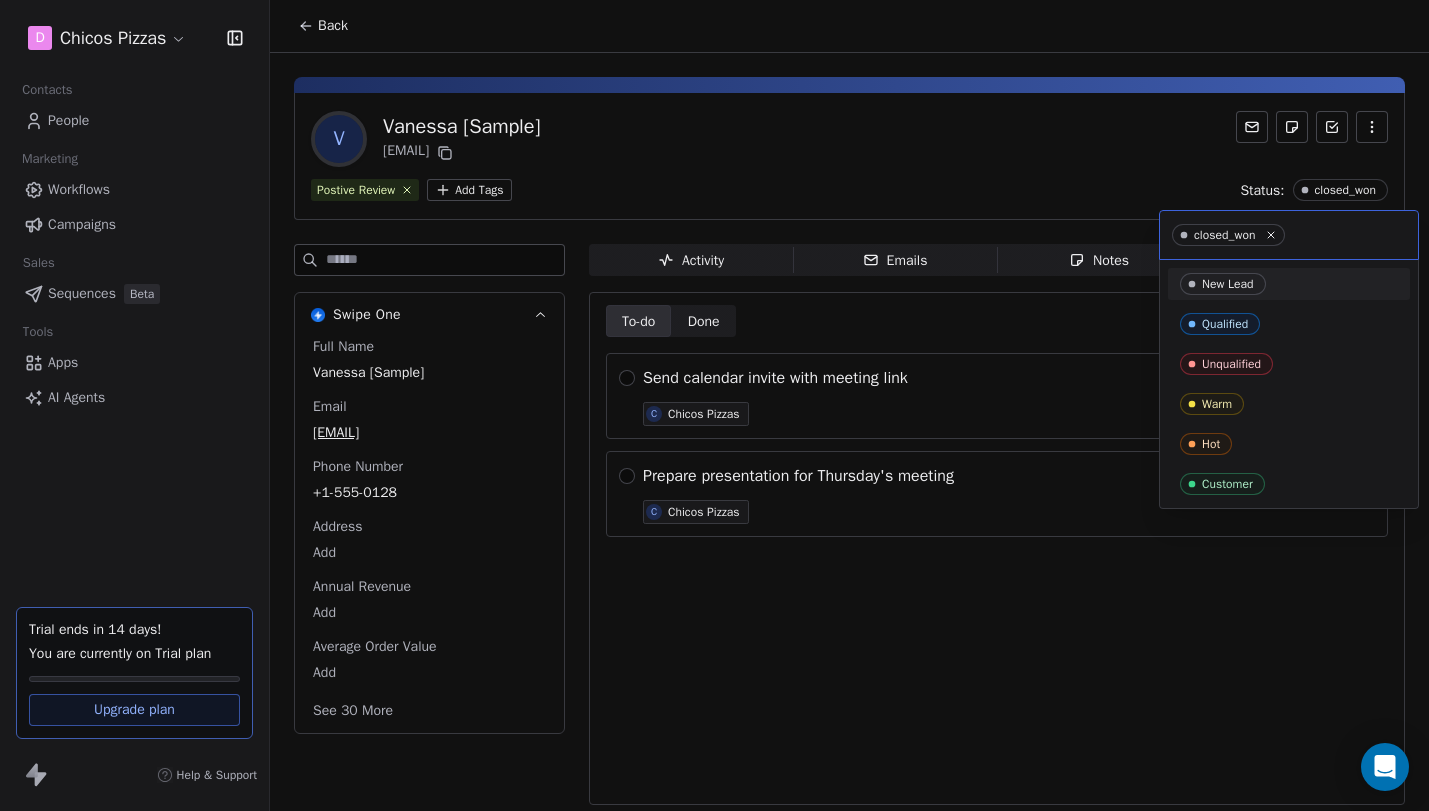 click on "New Lead" at bounding box center (1228, 284) 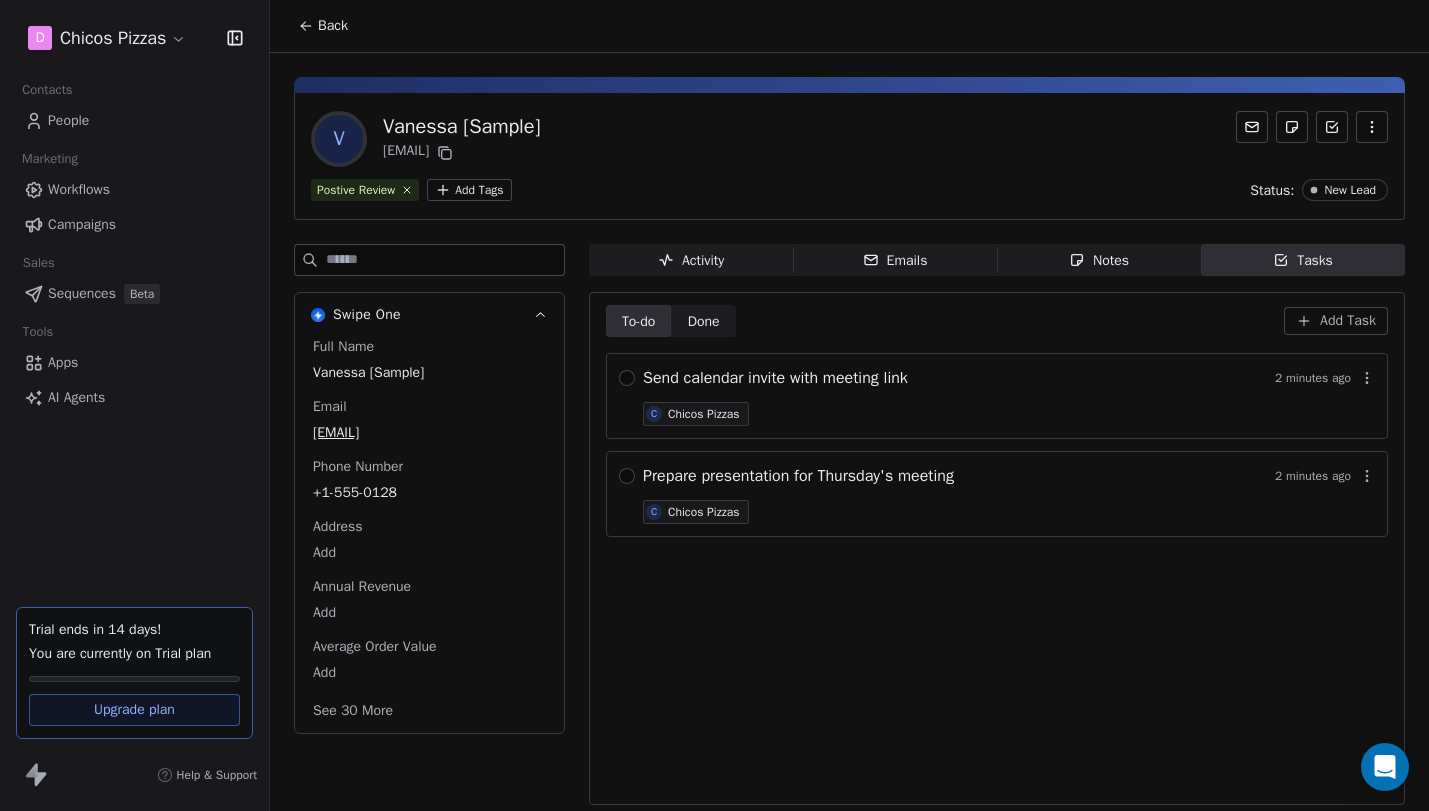 click 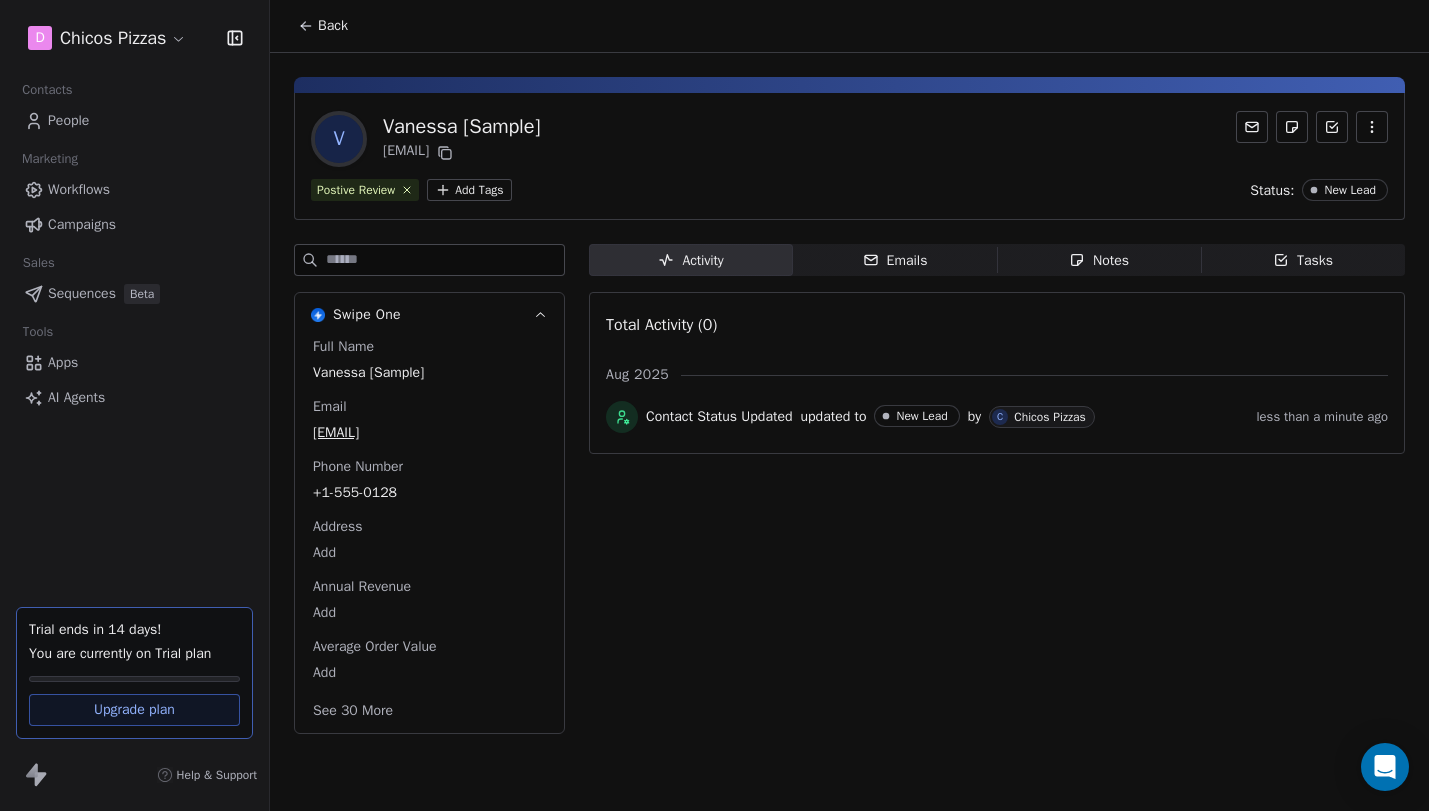 click on "Back" at bounding box center (333, 26) 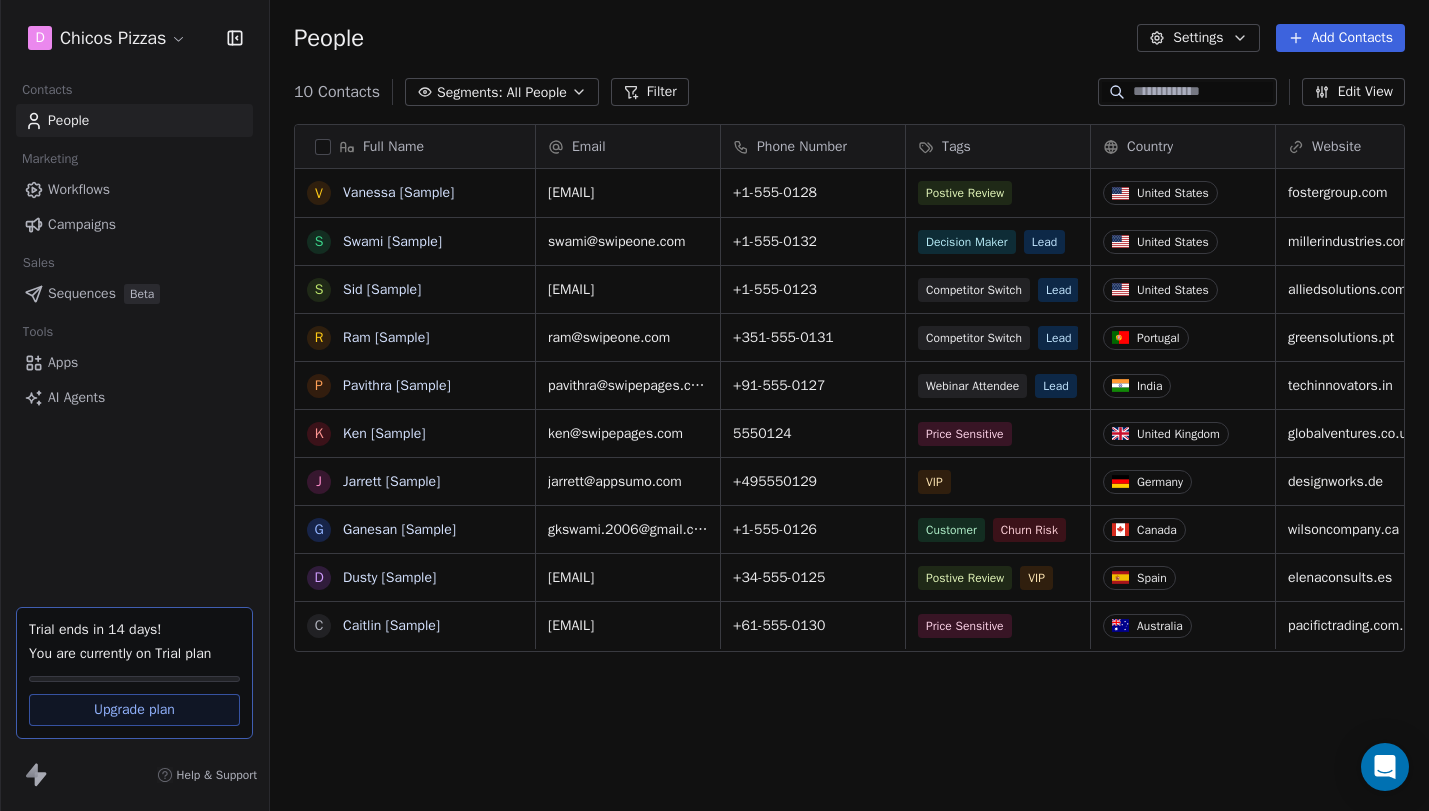 scroll, scrollTop: 1, scrollLeft: 1, axis: both 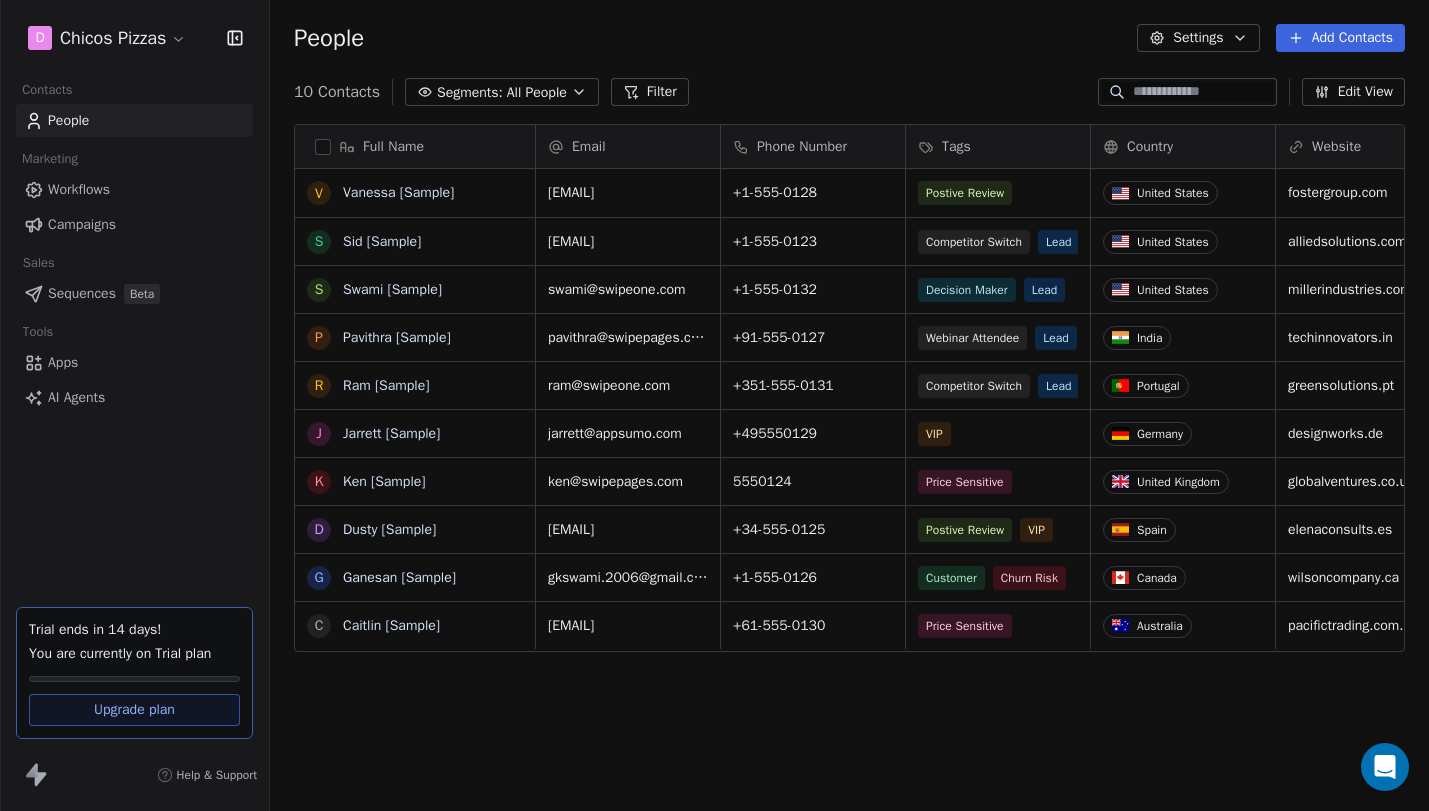 click on "Edit View" at bounding box center [1353, 92] 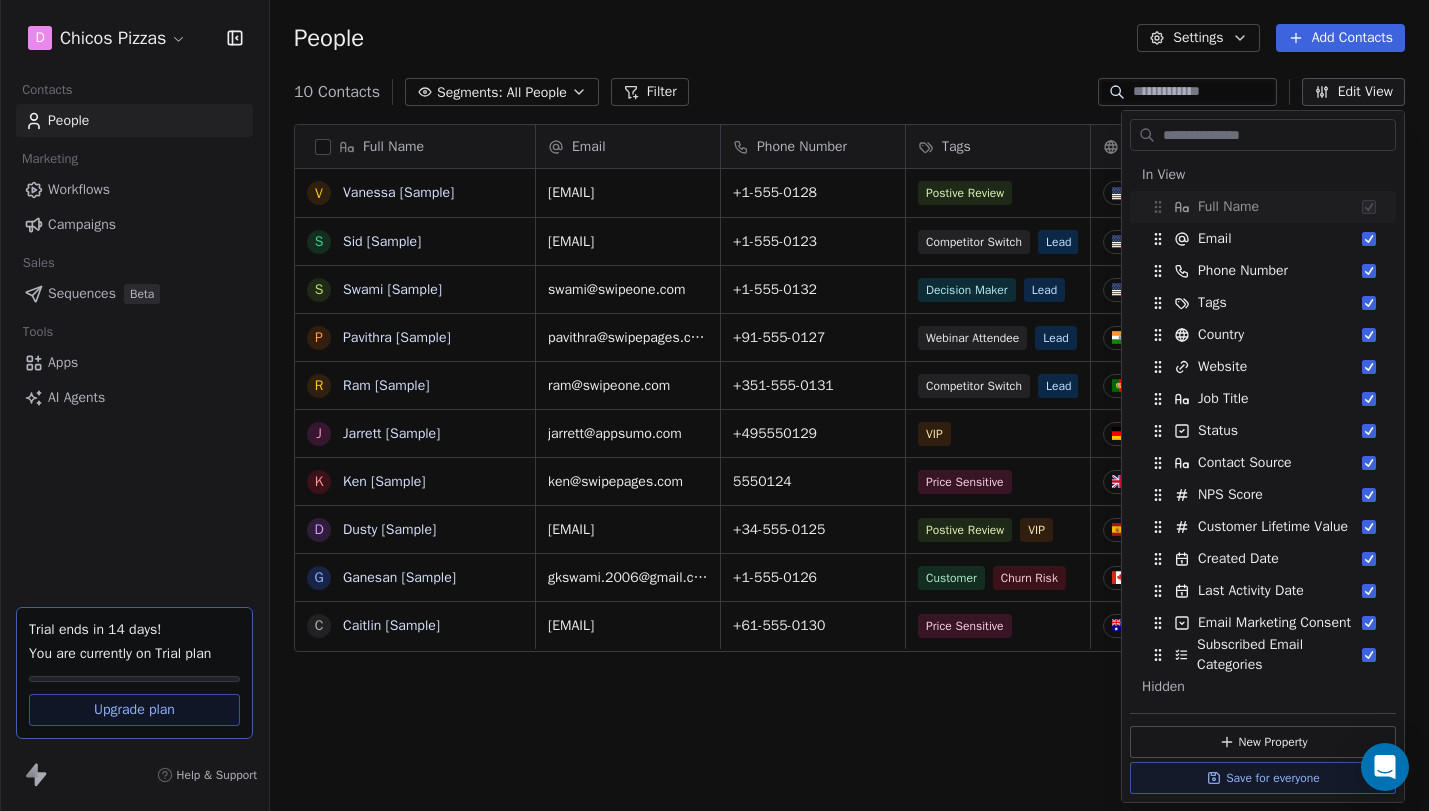 click on "People Settings  Add Contacts" at bounding box center [849, 38] 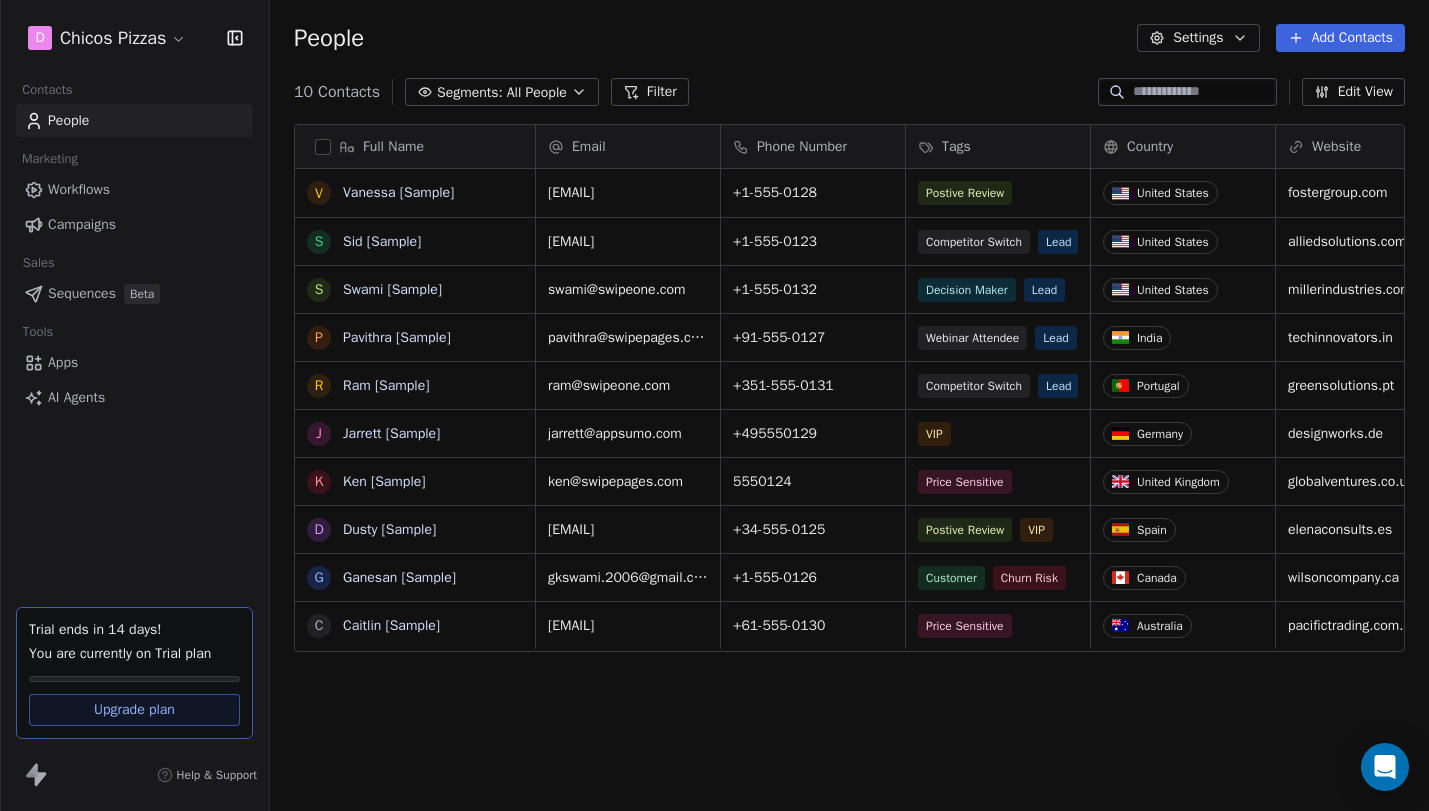click on "Segments:" at bounding box center [470, 92] 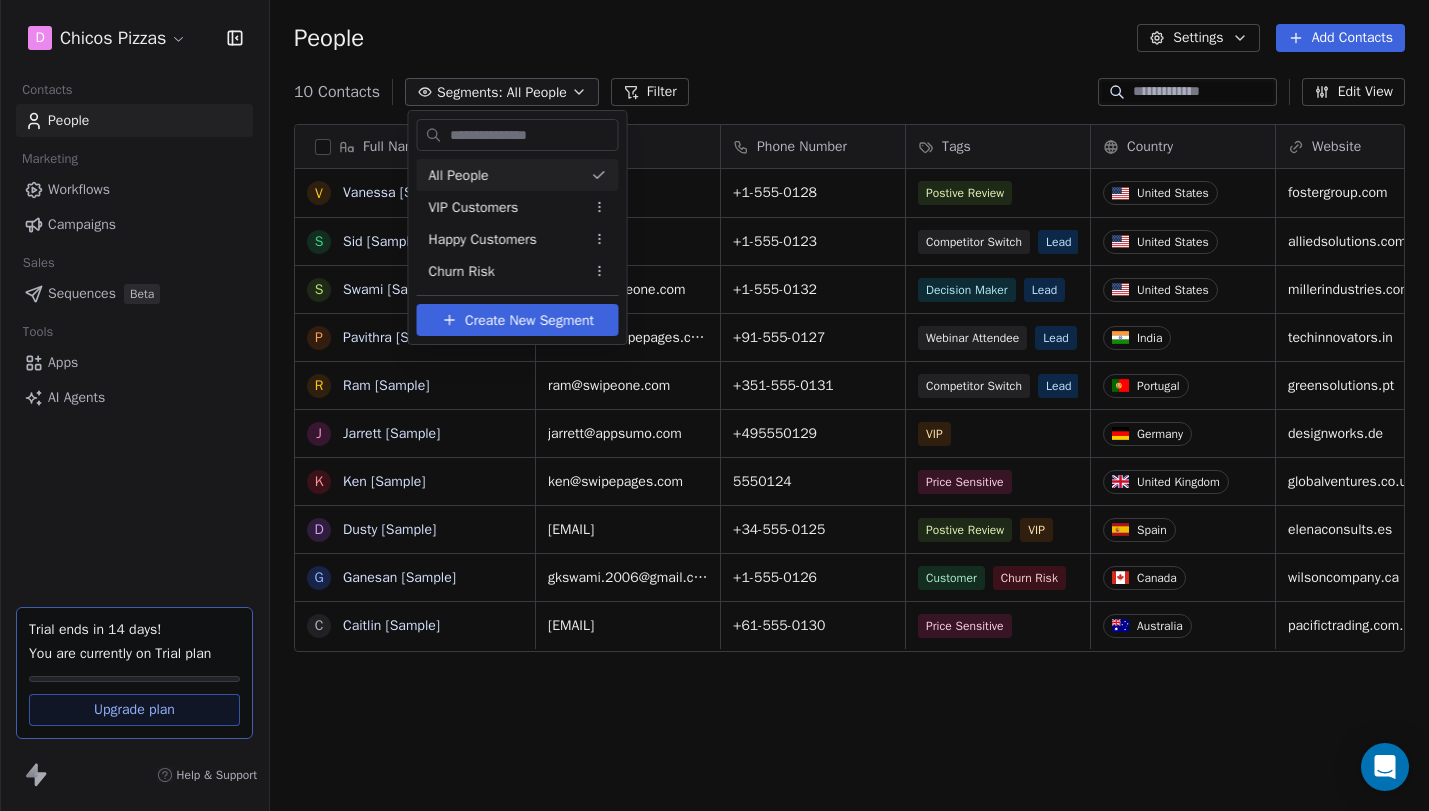click on "D Chicos Pizzas Contacts People Marketing Workflows Campaigns Sales Sequences Beta Tools Apps AI Agents Trial ends in 14 days! You are currently on Trial plan Upgrade plan Help & Support People Settings Add Contacts 10 Contacts Segments: All People Filter Edit View Tag Add to Sequence Export Full Name V [FIRST] [SAMPLE] S [FIRST] [SAMPLE] S [FIRST] [SAMPLE] P [FIRST] [SAMPLE] R [FIRST] [SAMPLE] J [FIRST] [SAMPLE] K [FIRST] [SAMPLE] D [FIRST] [SAMPLE] C [FIRST] [SAMPLE] Status Contact Source NPS Score Customer Lifetime Value Created Date ART Last Activity Date ART Email Marketing Consent Subscribed Email Categories New Lead Referral 9 $45,000 Aug 07, 2025 08:47 PM Jan 31, 2024 09:00 PM Unsubscribed New Lead Social Media 9 Aug 07, 2025 08:47 PM Jan 31, 2024 09:00 PM Subscribed qualifying Website Form $0 Aug 07, 2025 08:47 PM Mar 05, 2024 09:00 PM Subscribed closed_won Facebook Ad 10 $125,000 Aug 07, 2025 08:47 PM Jan 31, 2024 09:00 PM Subscribed proposal_sent Trade Show $0 Aug 07, 2025 08:47 PM Jan 31, 2024 09:00 PM Subscribed contacted LinkedIn $0 Aug 07, 2025 08:47 PM Mar 06, 2024 09:00 PM Unsubscribed nurturing Google Ads $0 Aug 07, 2025 08:47 PM Mar 03, 2024 09:00 PM Subscribed Unqualified Cold Email 5 $0 Aug 07, 2025 08:47 PM Jan 31, 2024 09:00 PM Subscribed closed_won Search 8 $8,500 Aug 07, 2025 08:47 PM Jan 31, 2024 09:00 PM Unsubscribed closed_lost Referral 3 Aug 07, 2025 08:47 PM Jan 31, 2024 09:00 PM Subscribed" at bounding box center [714, 405] 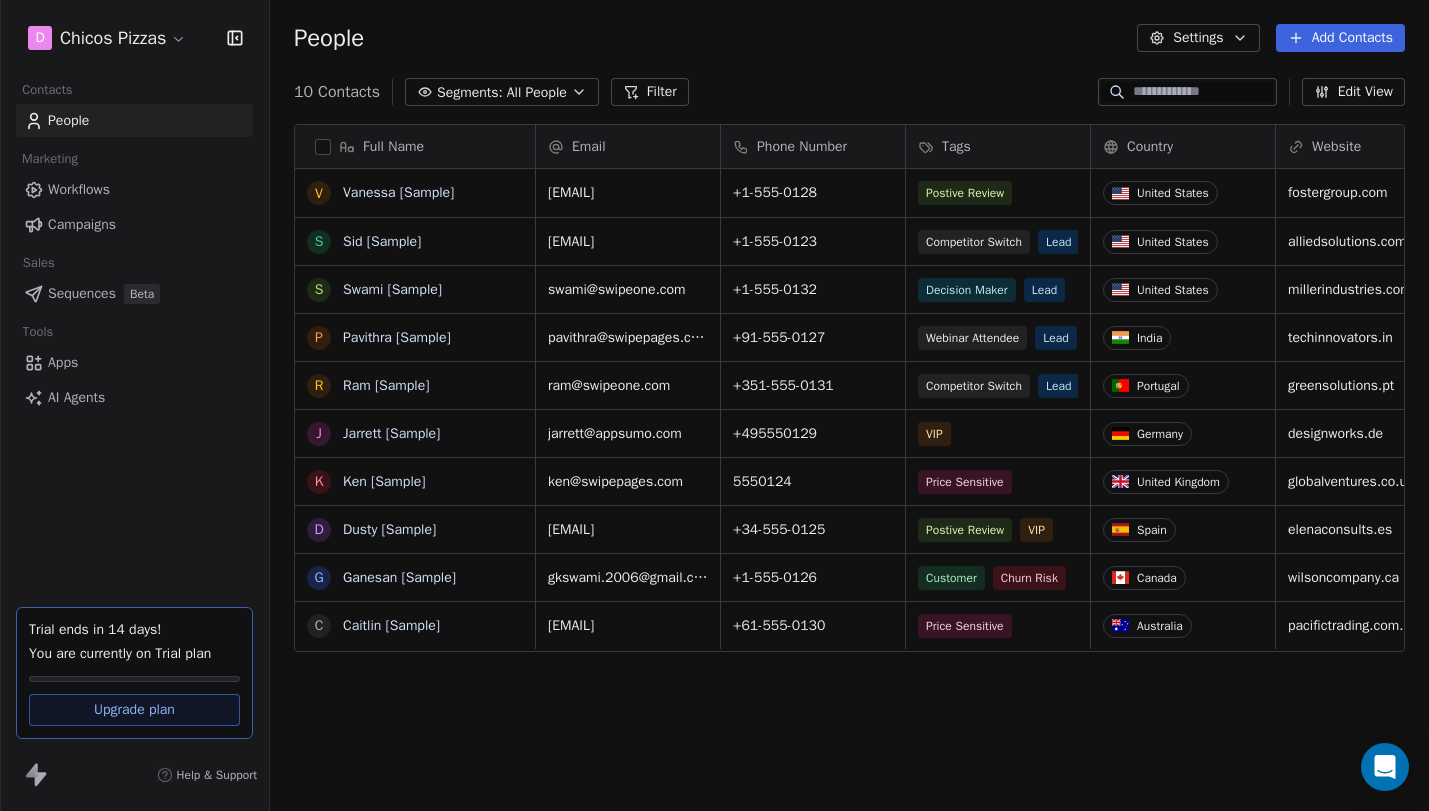 click on "Filter" at bounding box center [650, 92] 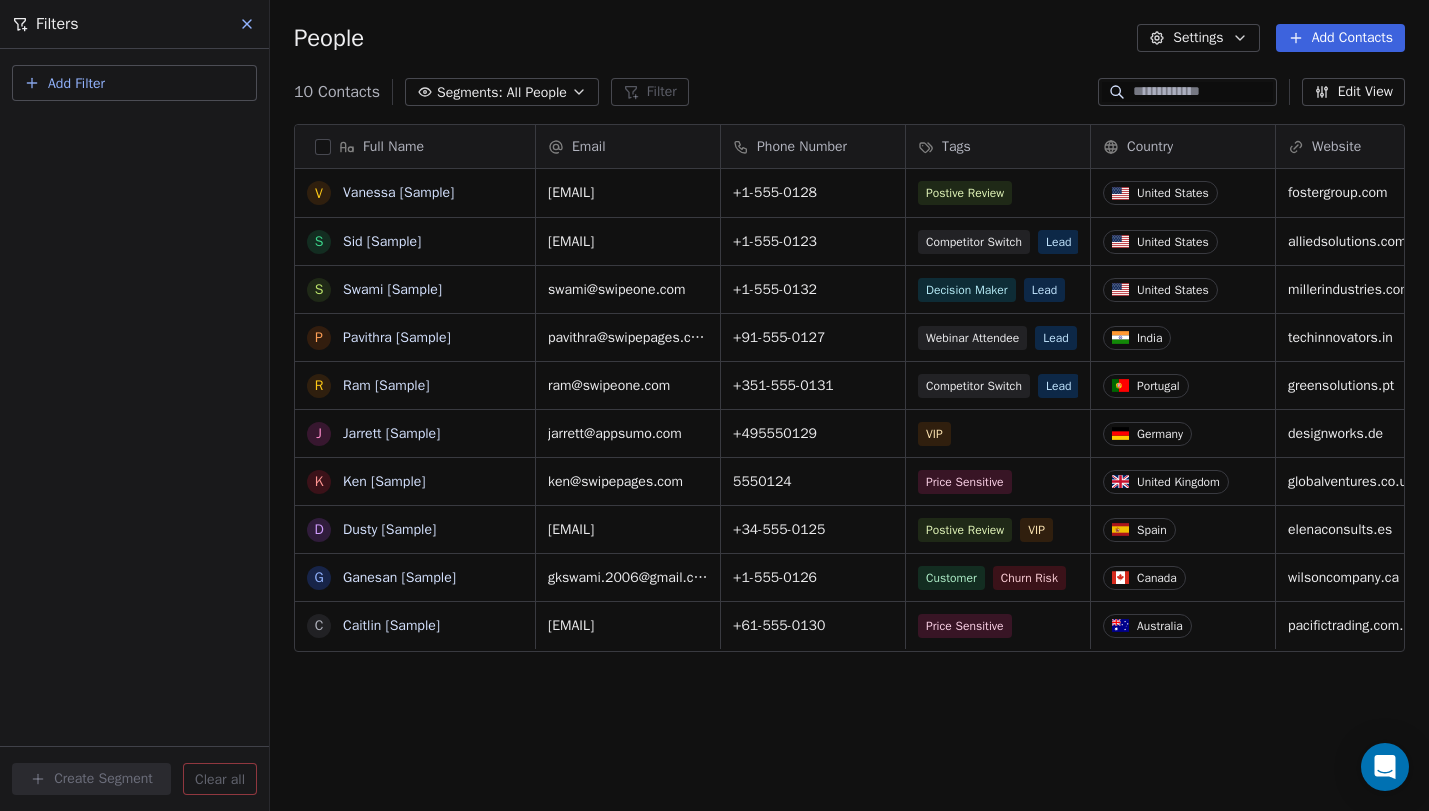 click on "People Settings  Add Contacts" at bounding box center (849, 38) 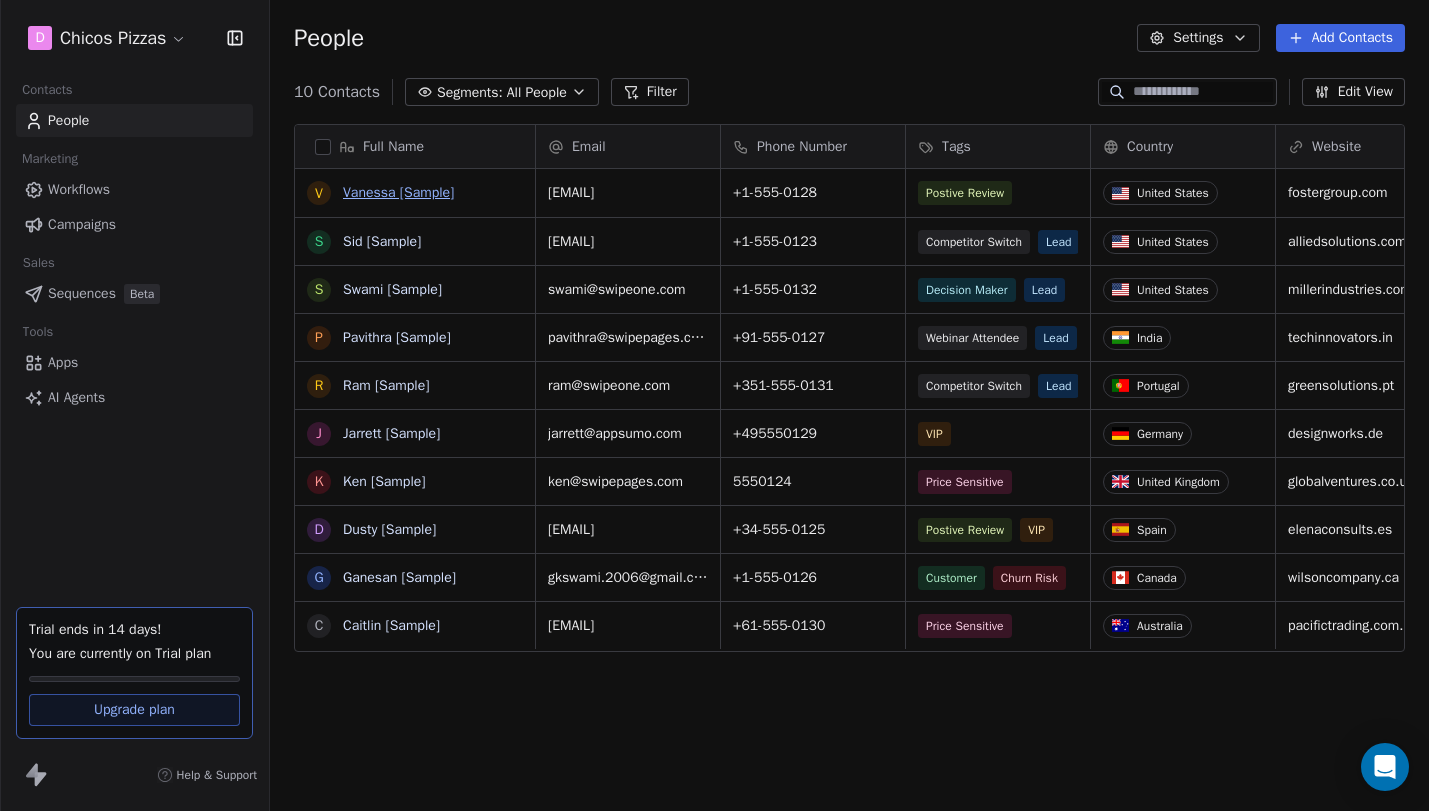 click on "Vanessa [Sample]" at bounding box center (398, 192) 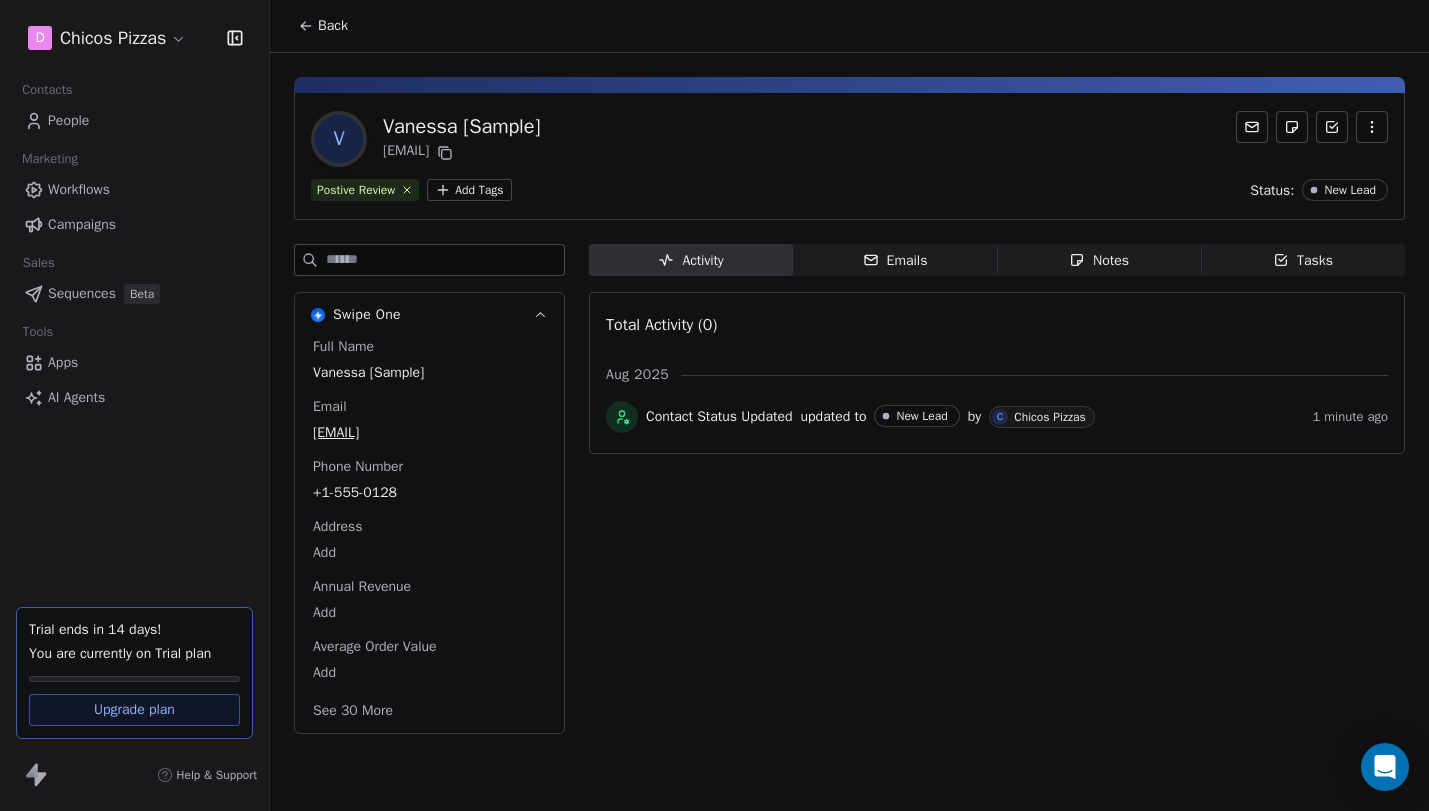 click 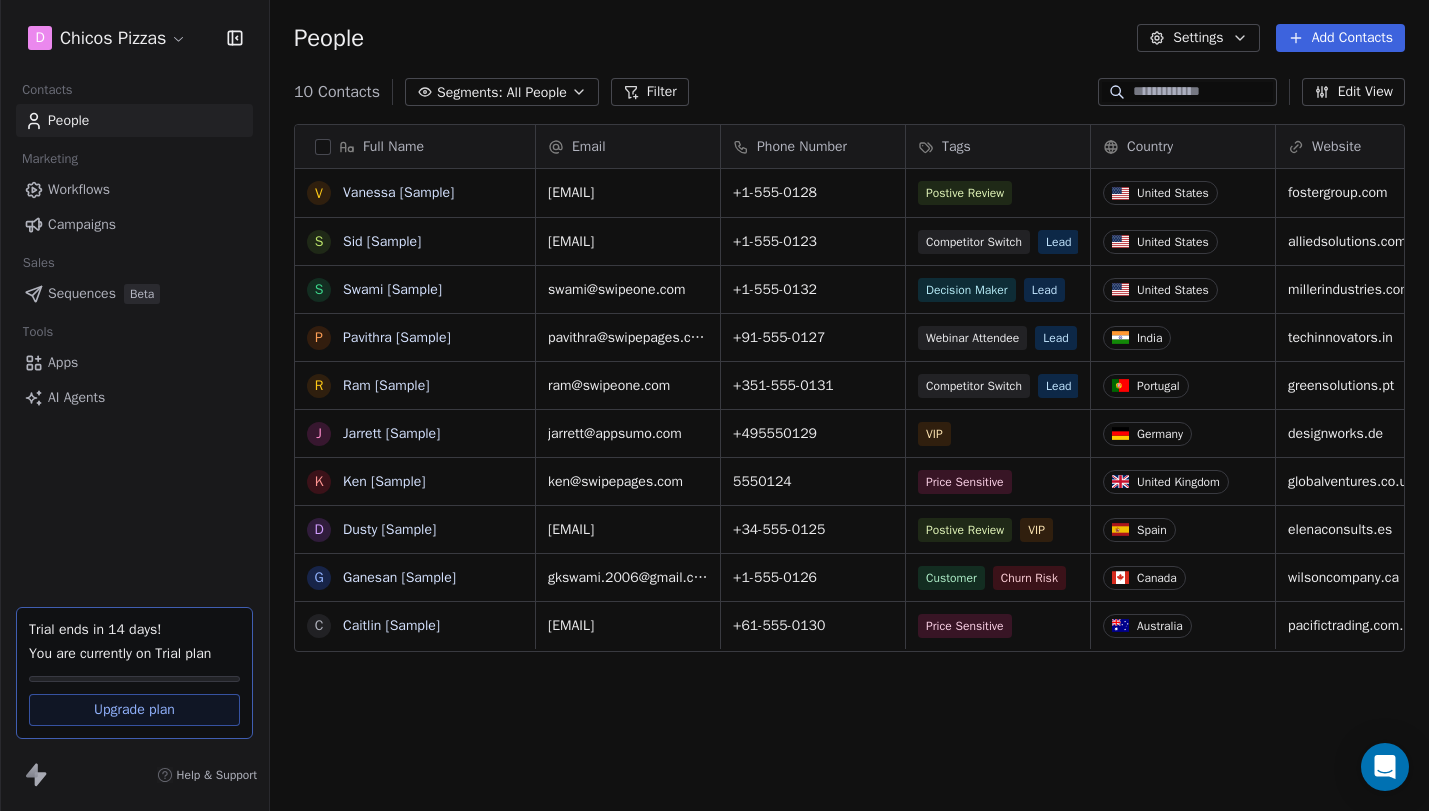 scroll, scrollTop: 1, scrollLeft: 1, axis: both 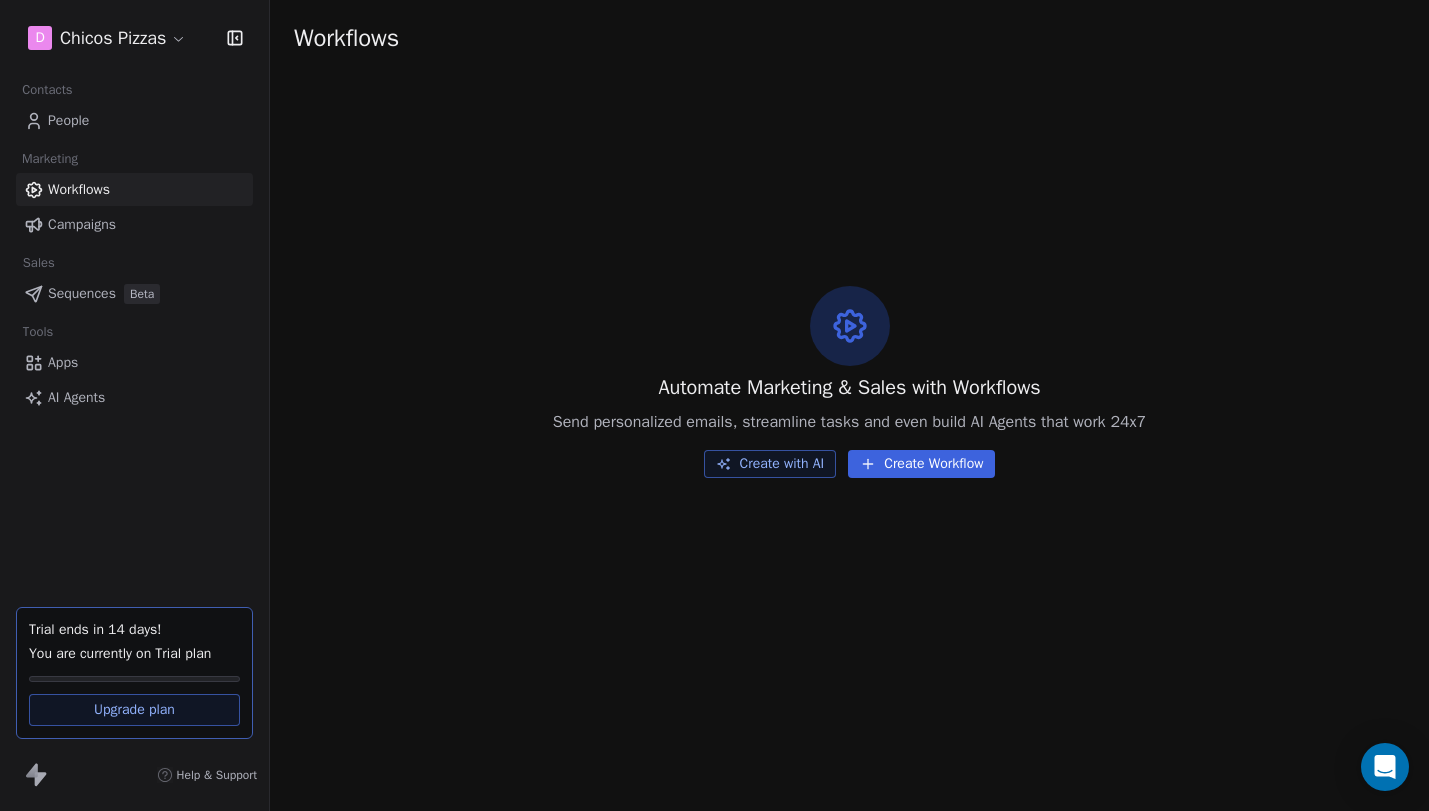 click on "People" at bounding box center (68, 120) 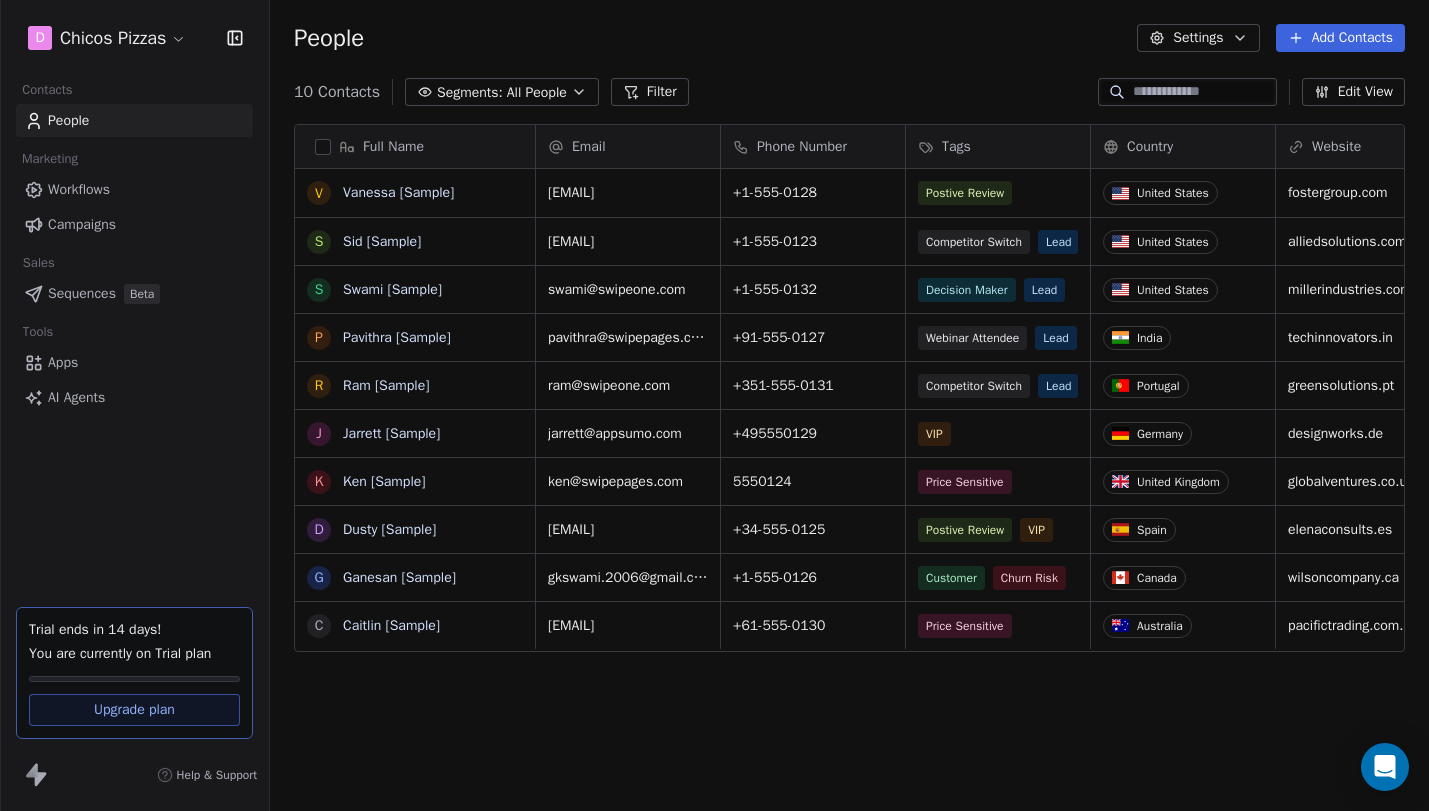 scroll, scrollTop: 1, scrollLeft: 1, axis: both 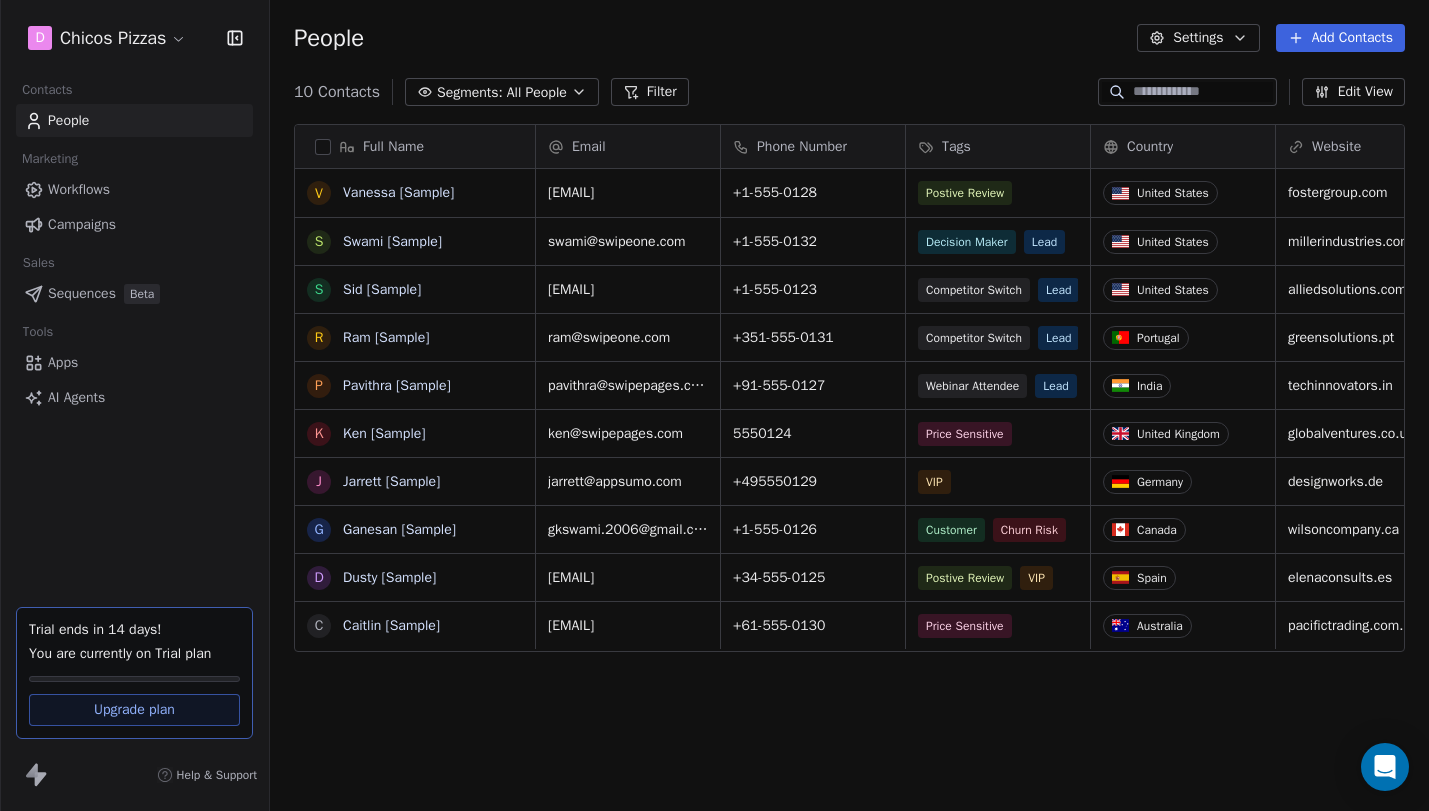click on "Edit View" at bounding box center (1353, 92) 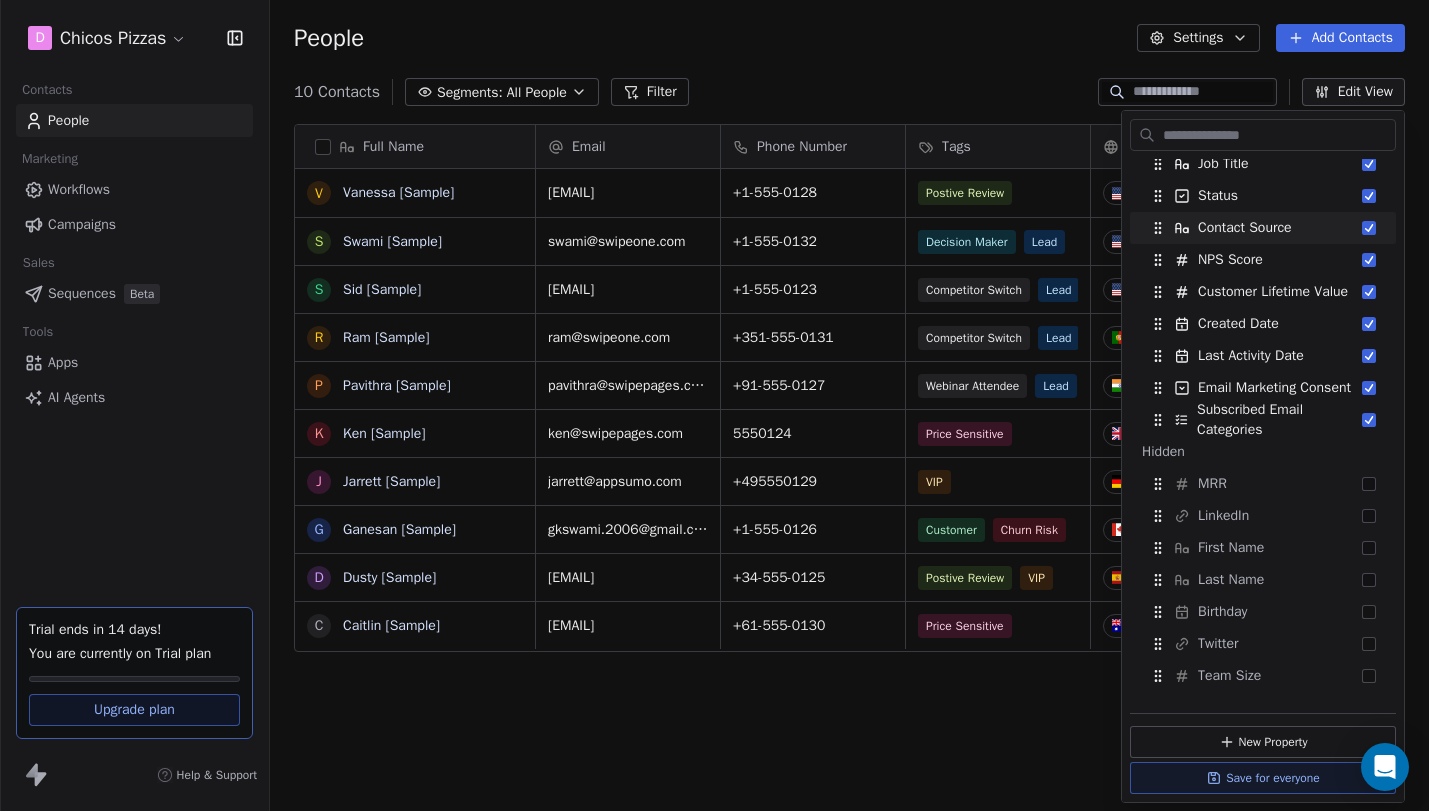 scroll, scrollTop: 578, scrollLeft: 0, axis: vertical 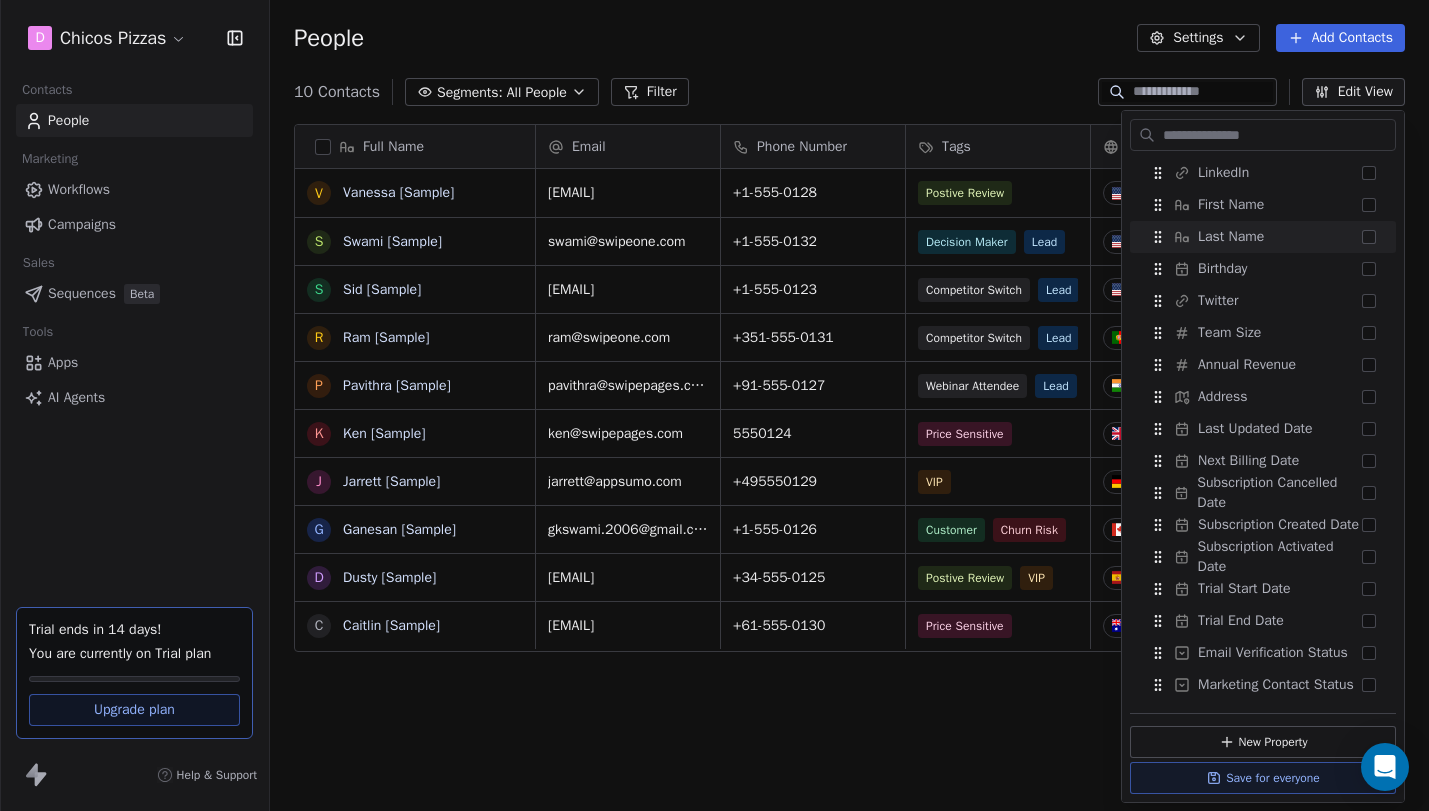 click on "10 Contacts Segments: All People Filter  Edit View" at bounding box center [849, 92] 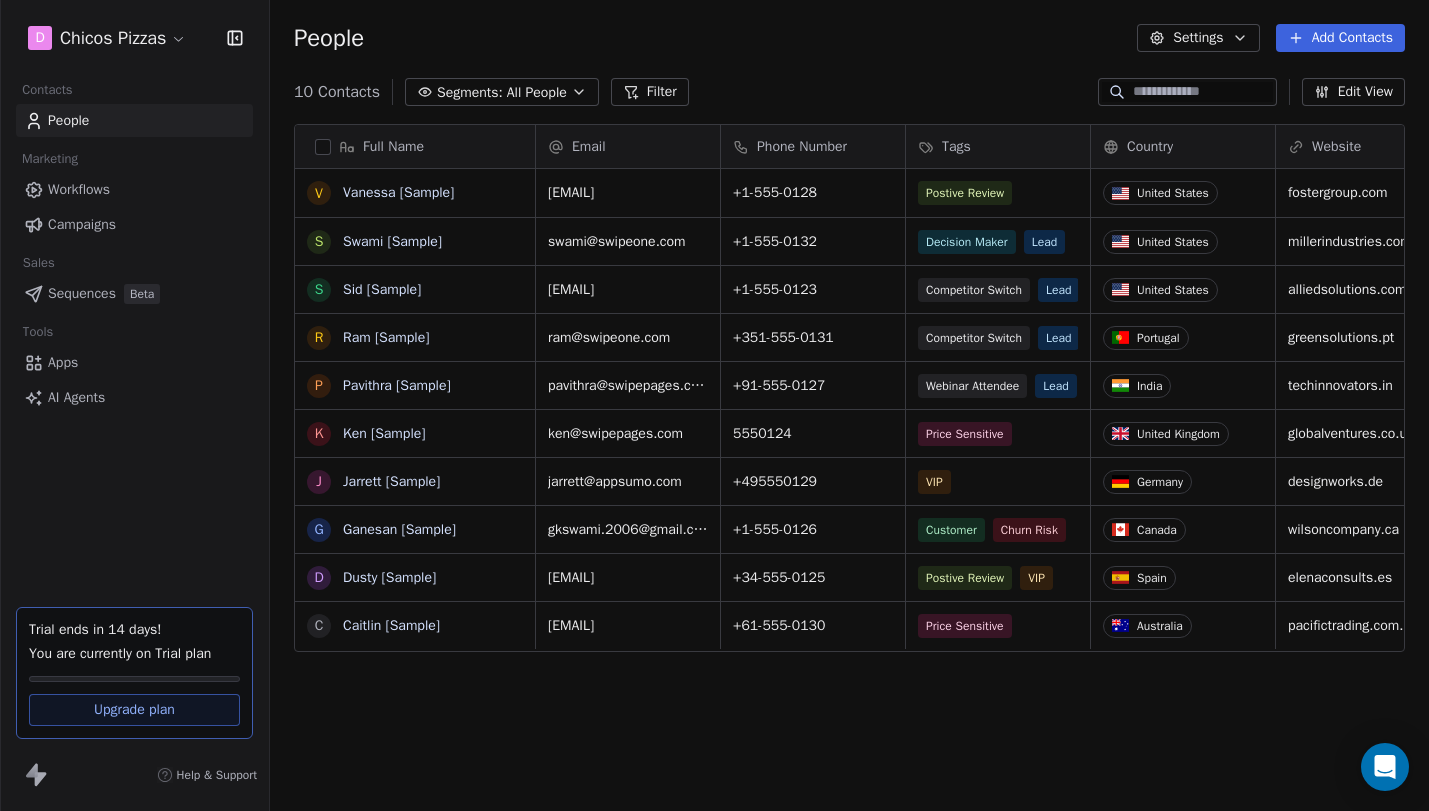 click on "10 Contacts Segments: All People Filter  Edit View" at bounding box center (849, 92) 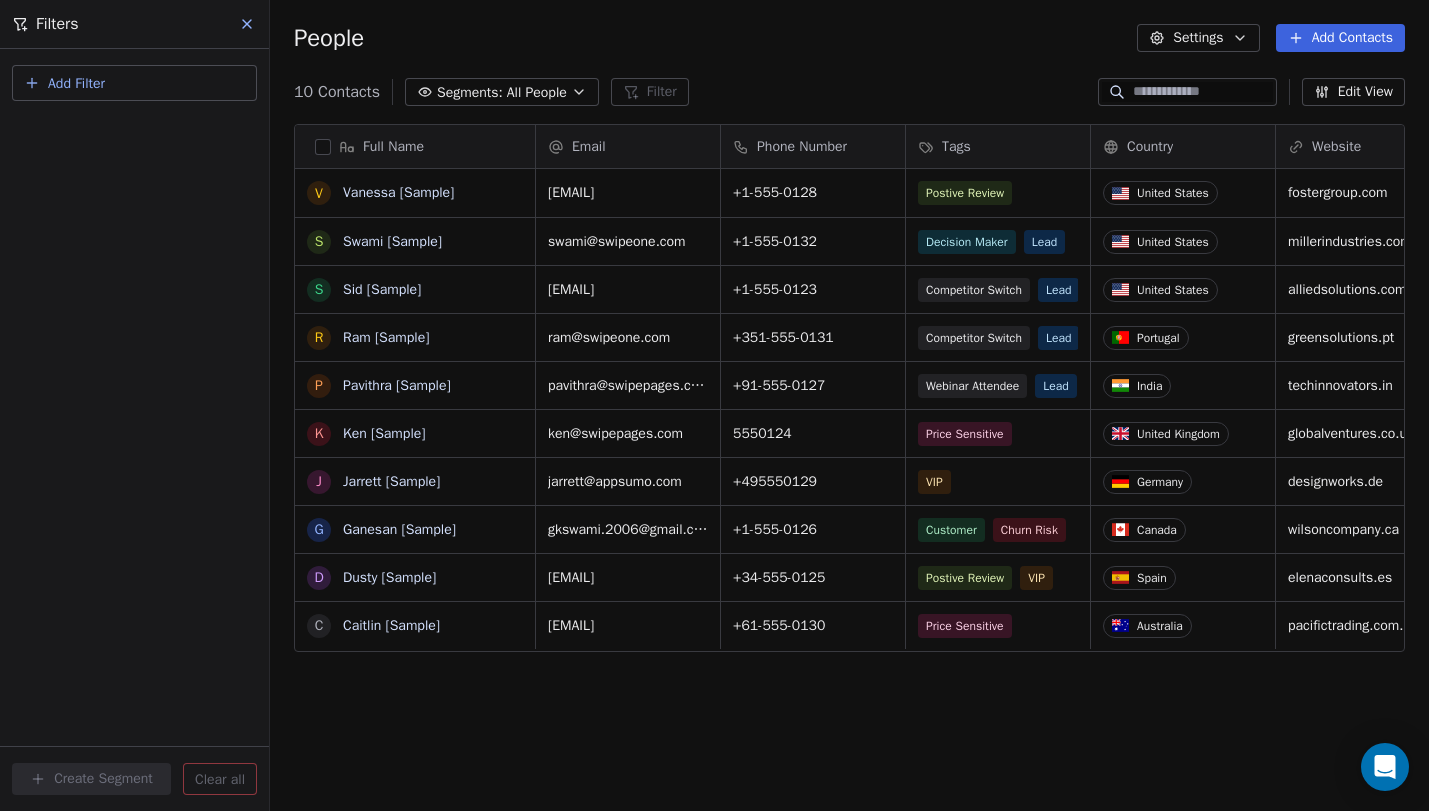 click on "10 Contacts Segments: All People Filter  Edit View" at bounding box center (849, 92) 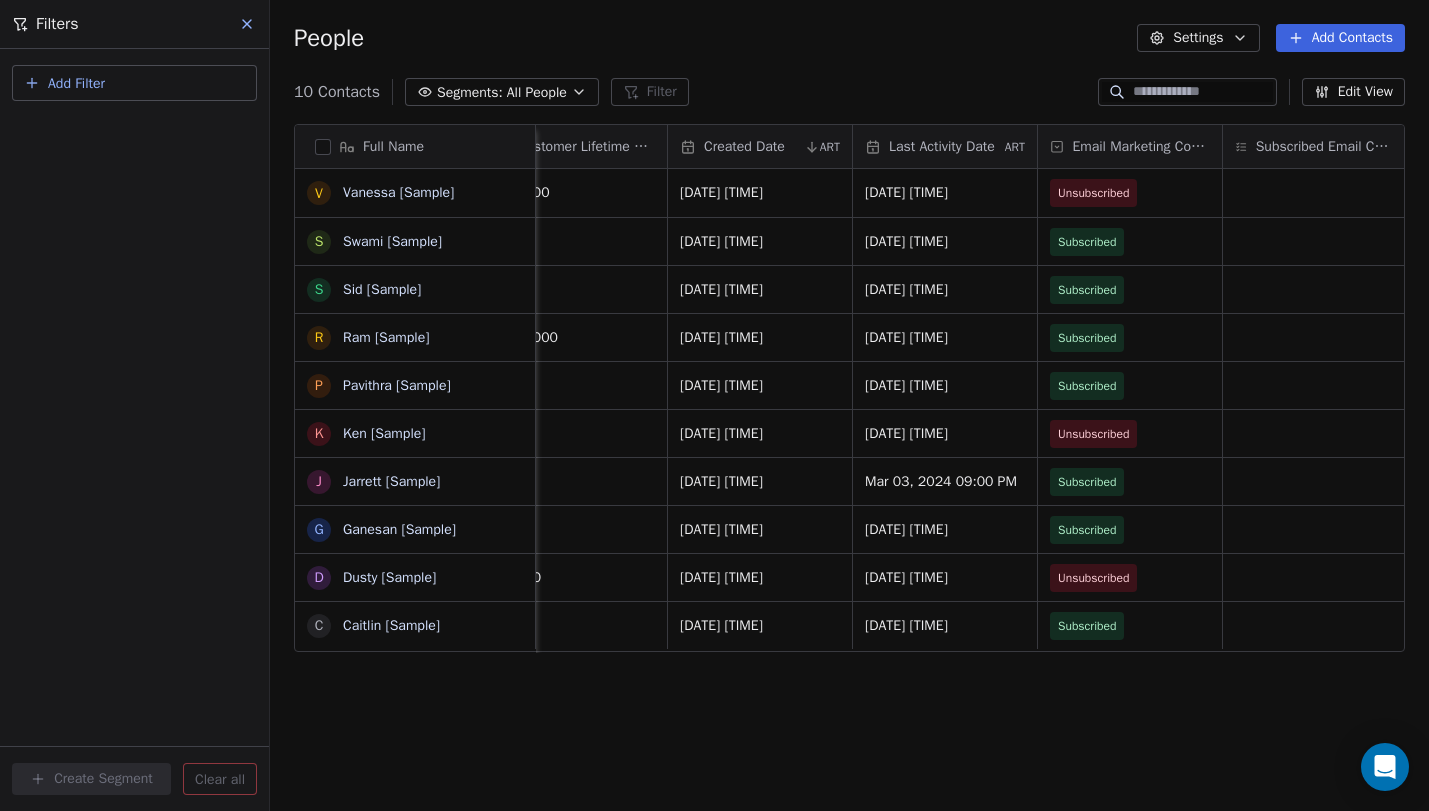 scroll, scrollTop: 0, scrollLeft: 1770, axis: horizontal 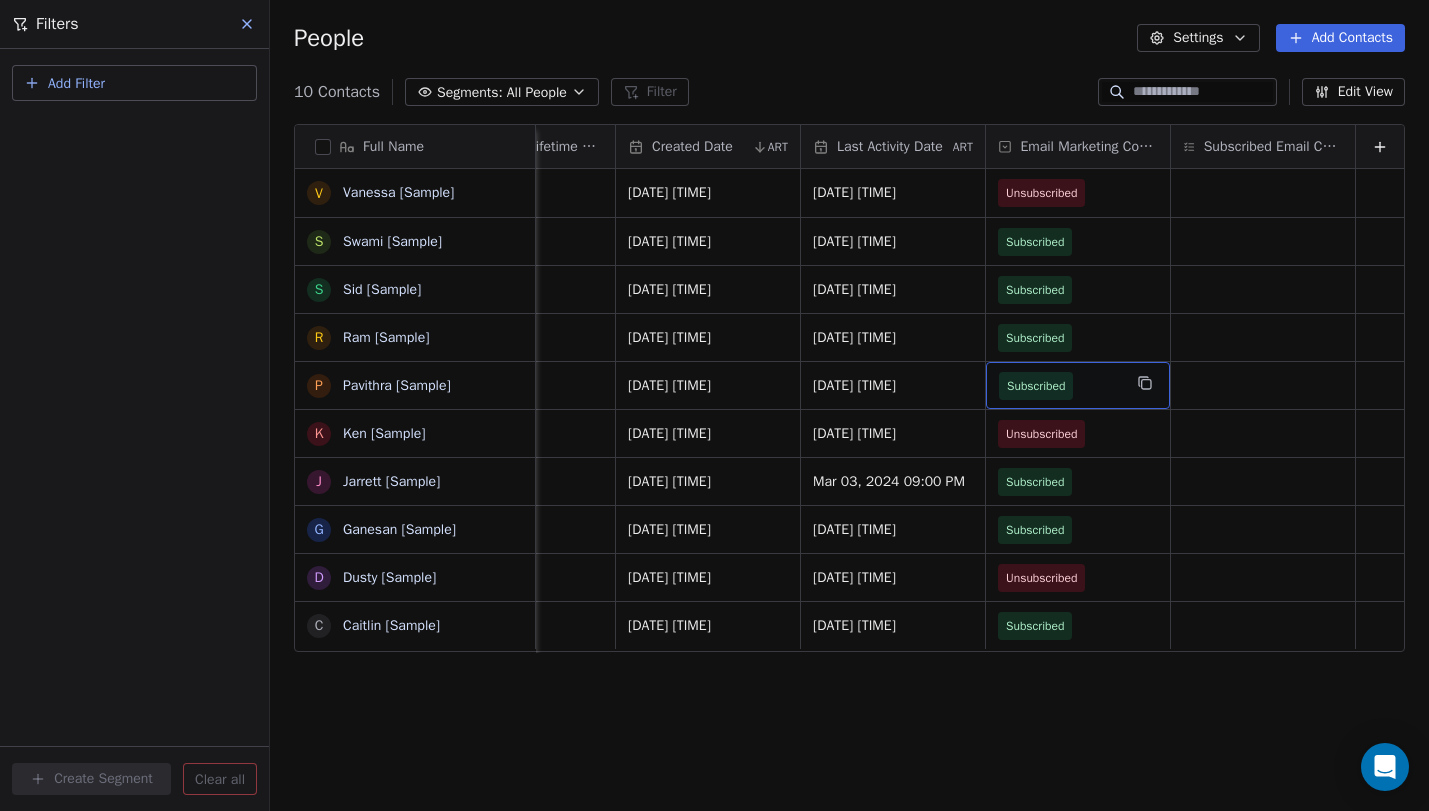 click on "Subscribed" at bounding box center (1078, 385) 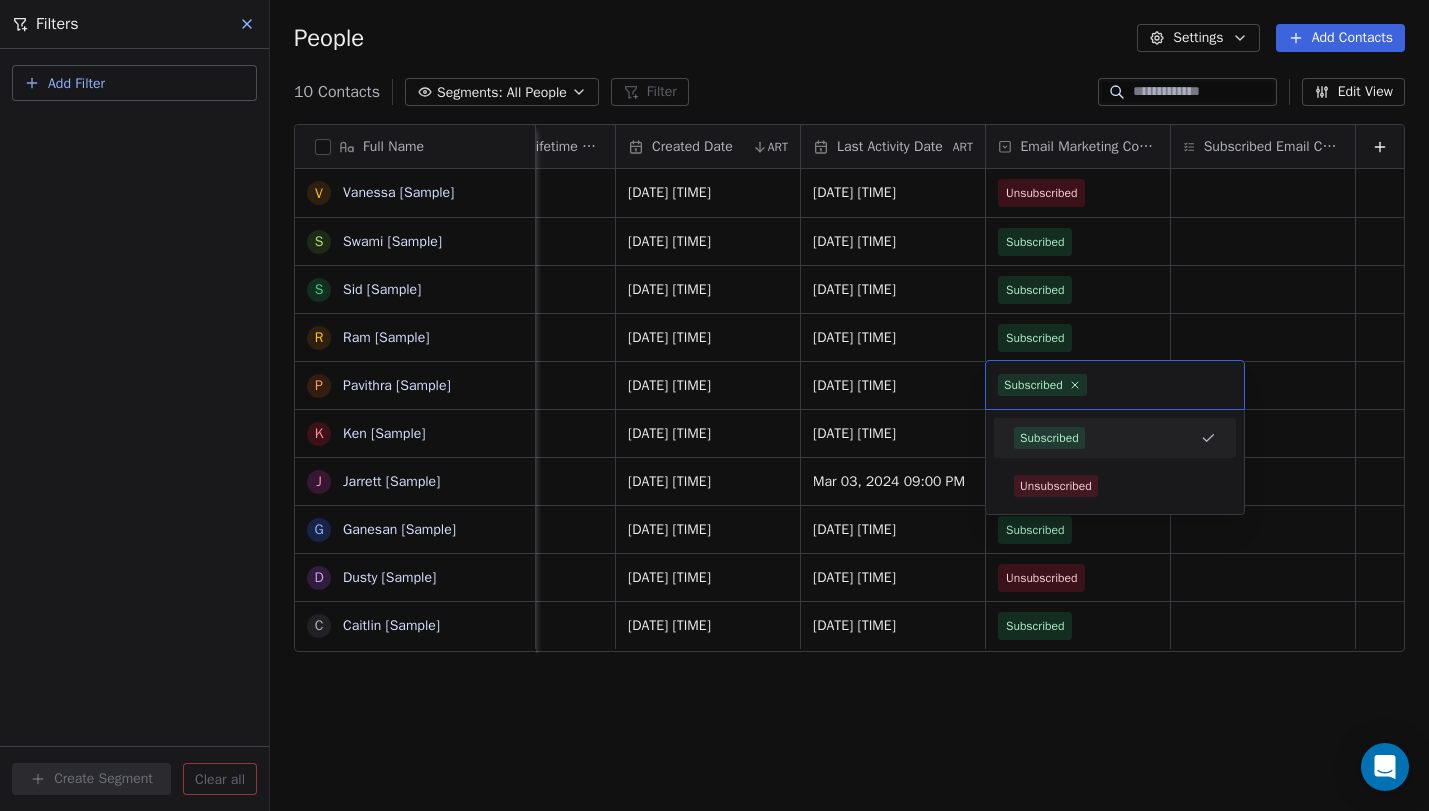 click on "D Chicos Pizzas Contacts People Marketing Workflows Campaigns Sales Sequences Beta Tools Apps AI Agents Trial ends in 14 days! You are currently on Trial plan Upgrade plan Help & Support Filters Add Filter Create Segment Clear all People Settings Add Contacts 10 Contacts Segments: All People Filter Edit View Tag Add to Sequence Export Full Name V [FIRST] [SAMPLE] S [FIRST] [SAMPLE] S [FIRST] [SAMPLE] R [FIRST] [SAMPLE] P [FIRST] [SAMPLE] K [FIRST] [SAMPLE] J [FIRST] [SAMPLE] G [FIRST] [SAMPLE] D [FIRST] [SAMPLE] C [FIRST] [SAMPLE] Status Contact Source NPS Score Customer Lifetime Value Created Date ART Last Activity Date ART Email Marketing Consent Subscribed Email Categories New Lead Referral 9 $45,000 Aug 07, 2025 08:47 PM Jan 31, 2024 09:00 PM Unsubscribed New Lead Social Media 9 Aug 07, 2025 08:47 PM Jan 31, 2024 09:00 PM Subscribed qualifying Website Form $0 Aug 07, 2025 08:47 PM Mar 05, 2024 09:00 PM Subscribed closed_won Facebook Ad 10 $125,000 Aug 07, 2025 08:47 PM Jan 31, 2024 09:00 PM Subscribed $0" at bounding box center [714, 405] 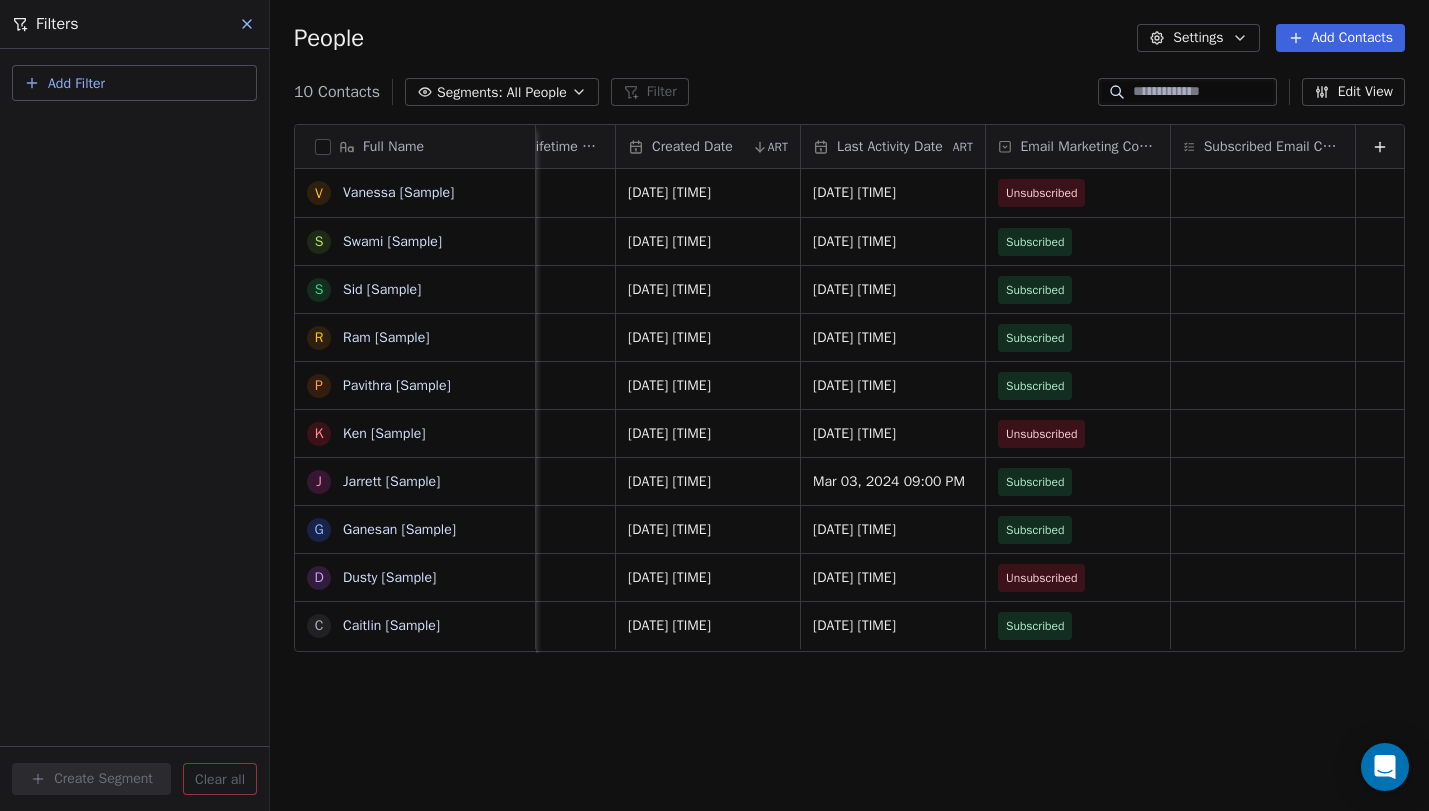 click on "Pavithra [Sample]" at bounding box center [397, 385] 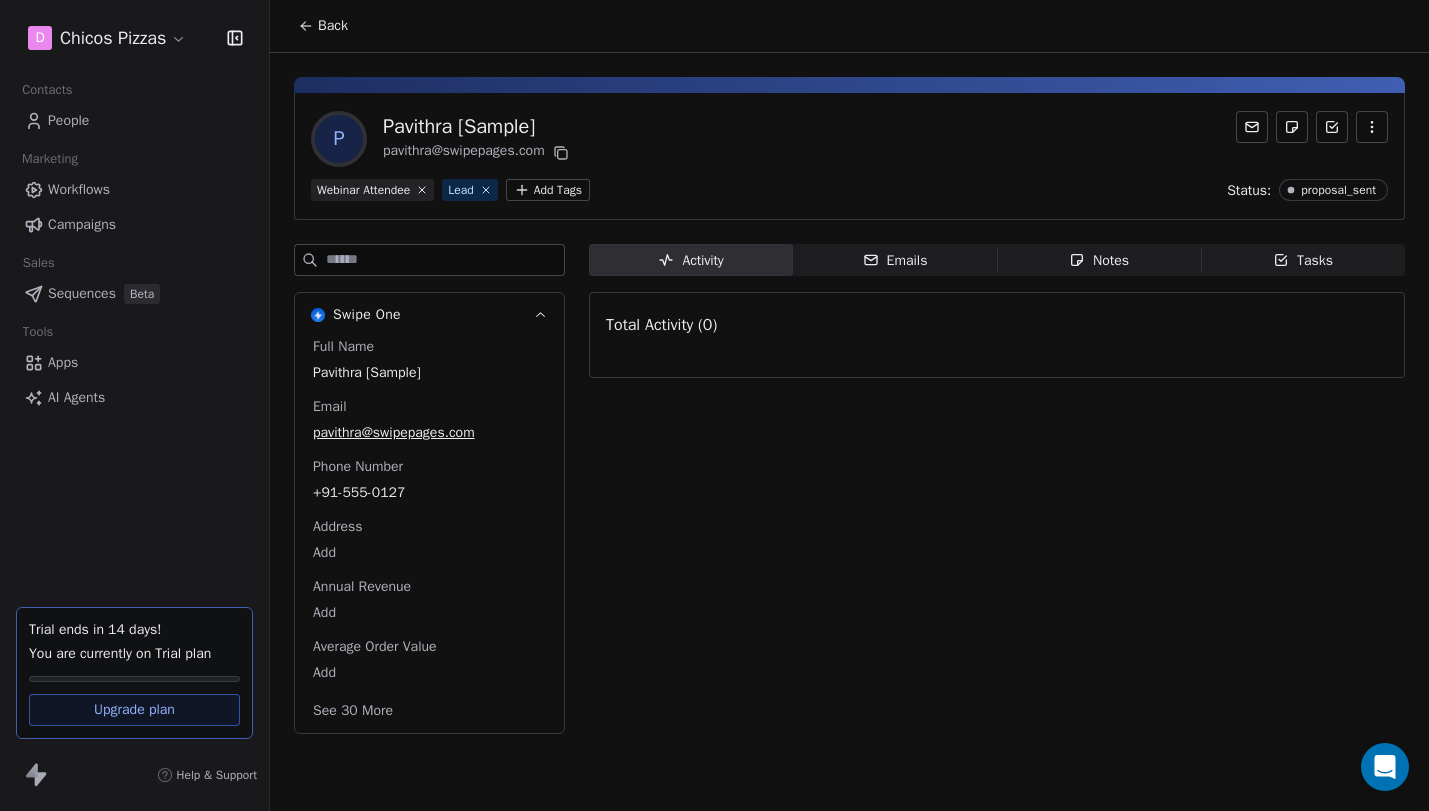 click on "Webinar Attendee" at bounding box center (363, 190) 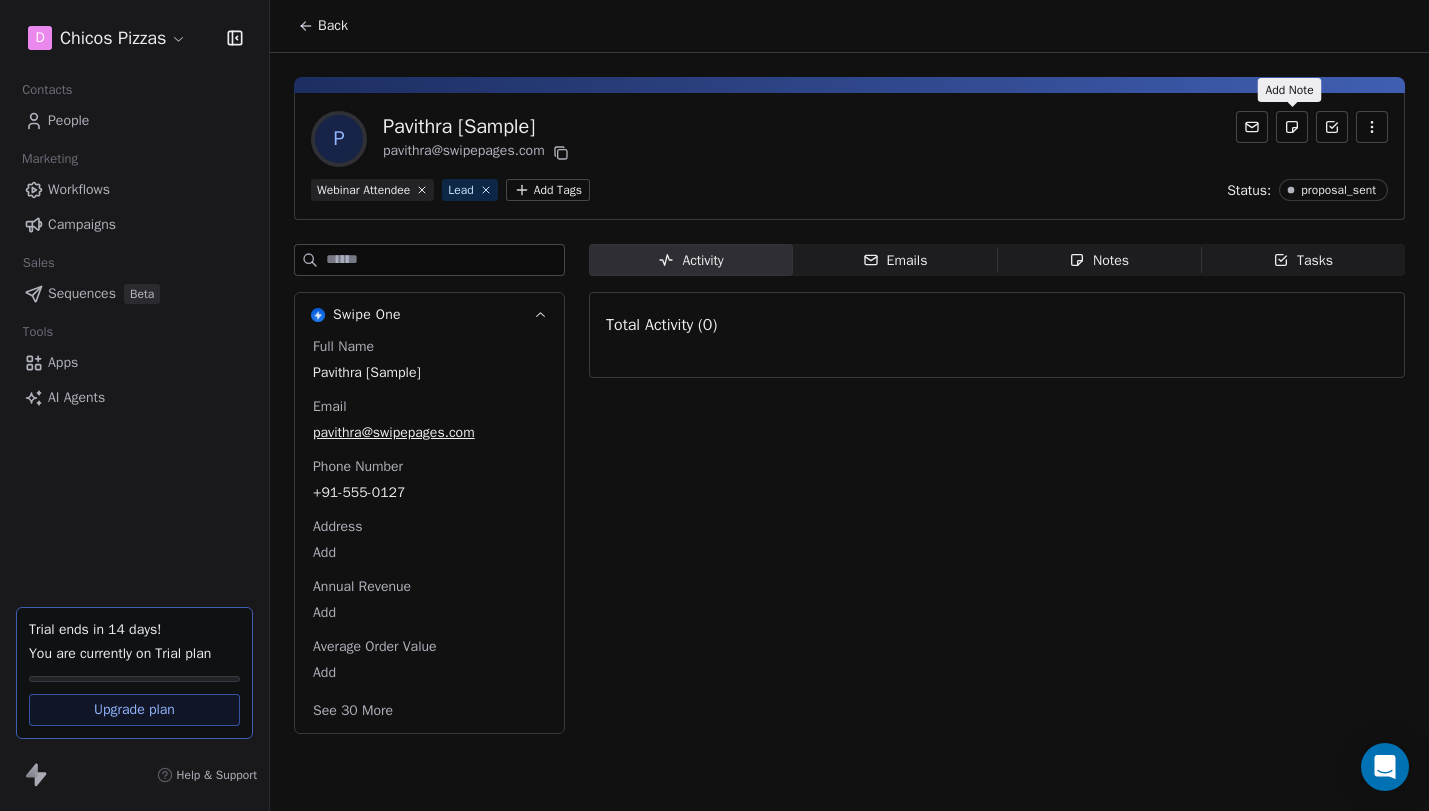 click 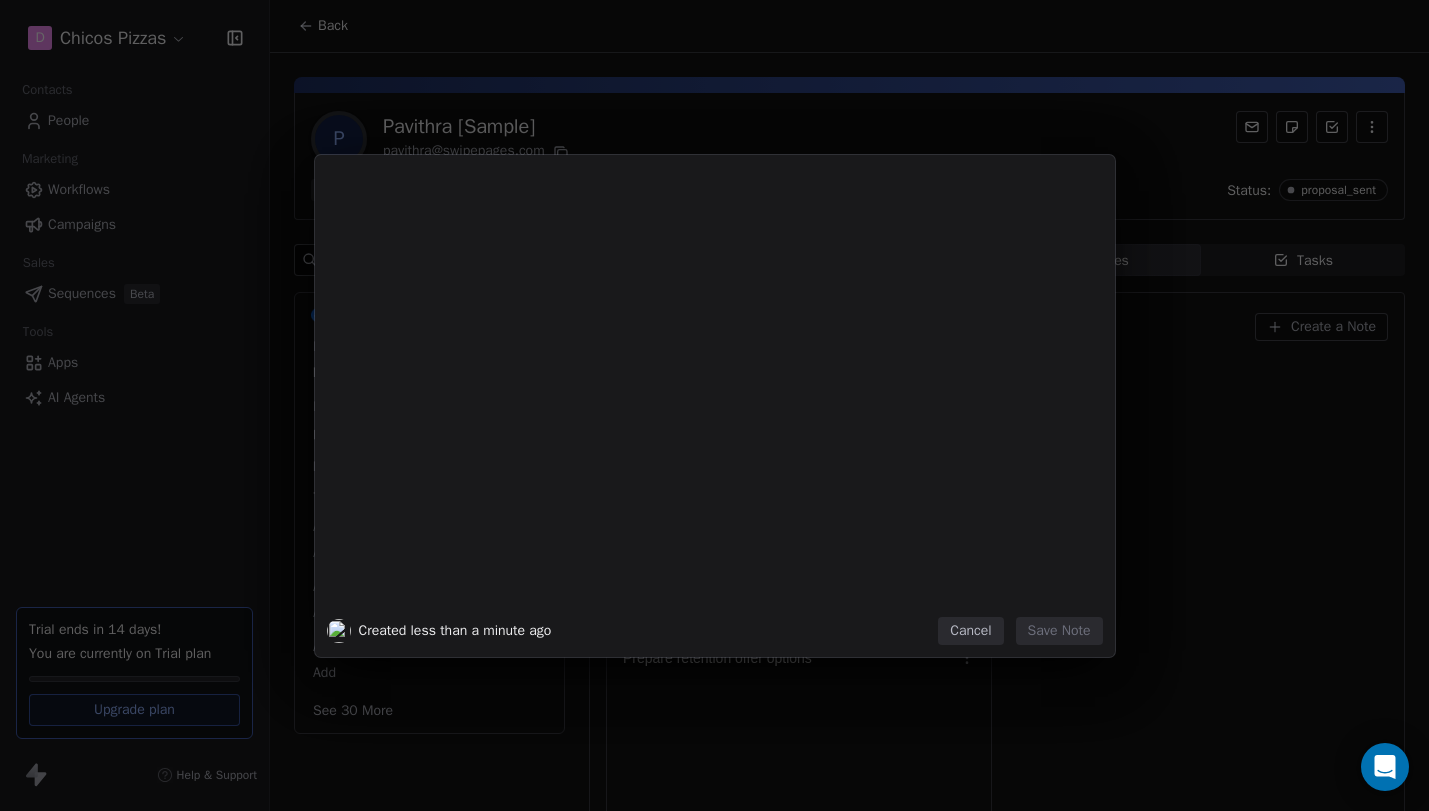click on "Cancel" at bounding box center [970, 631] 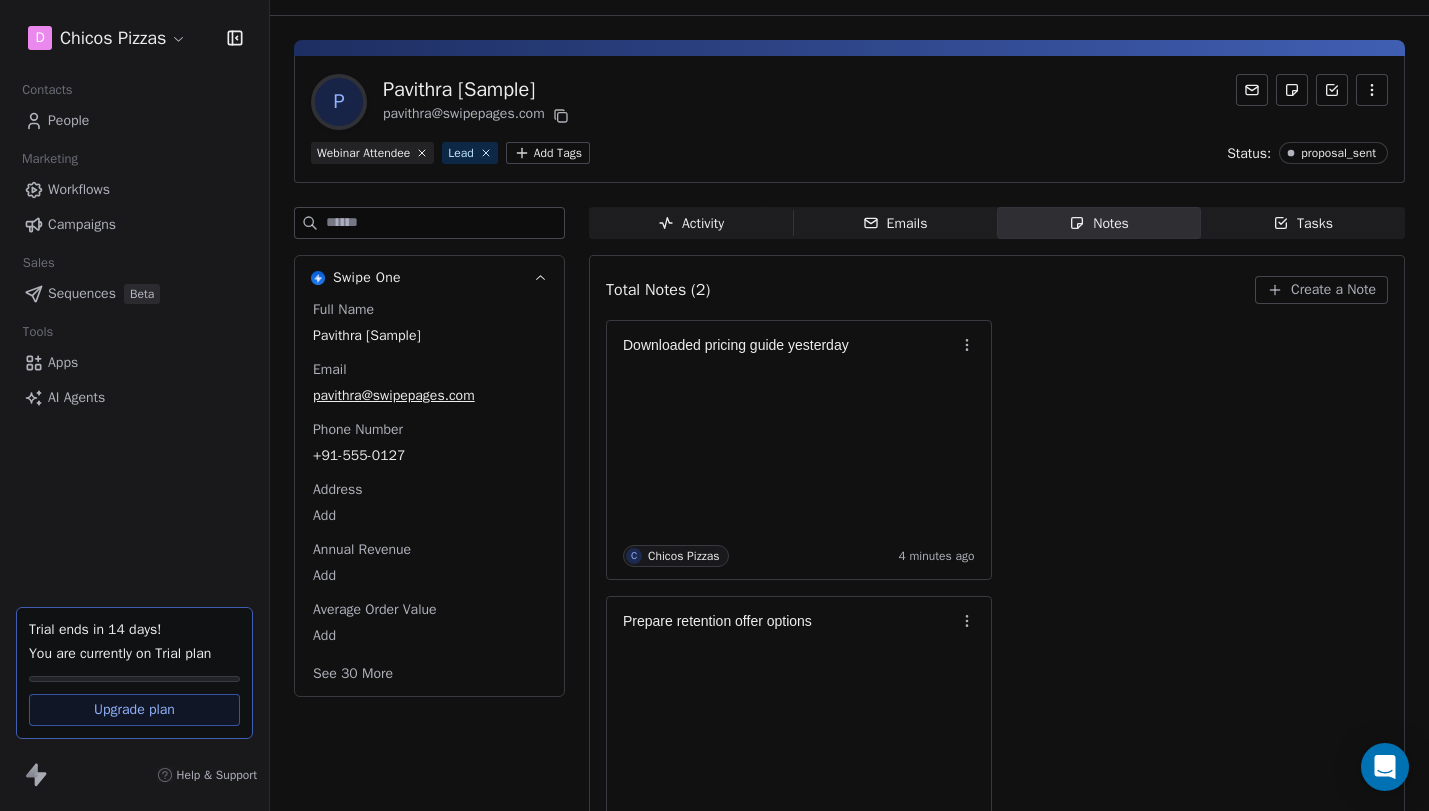 scroll, scrollTop: 0, scrollLeft: 0, axis: both 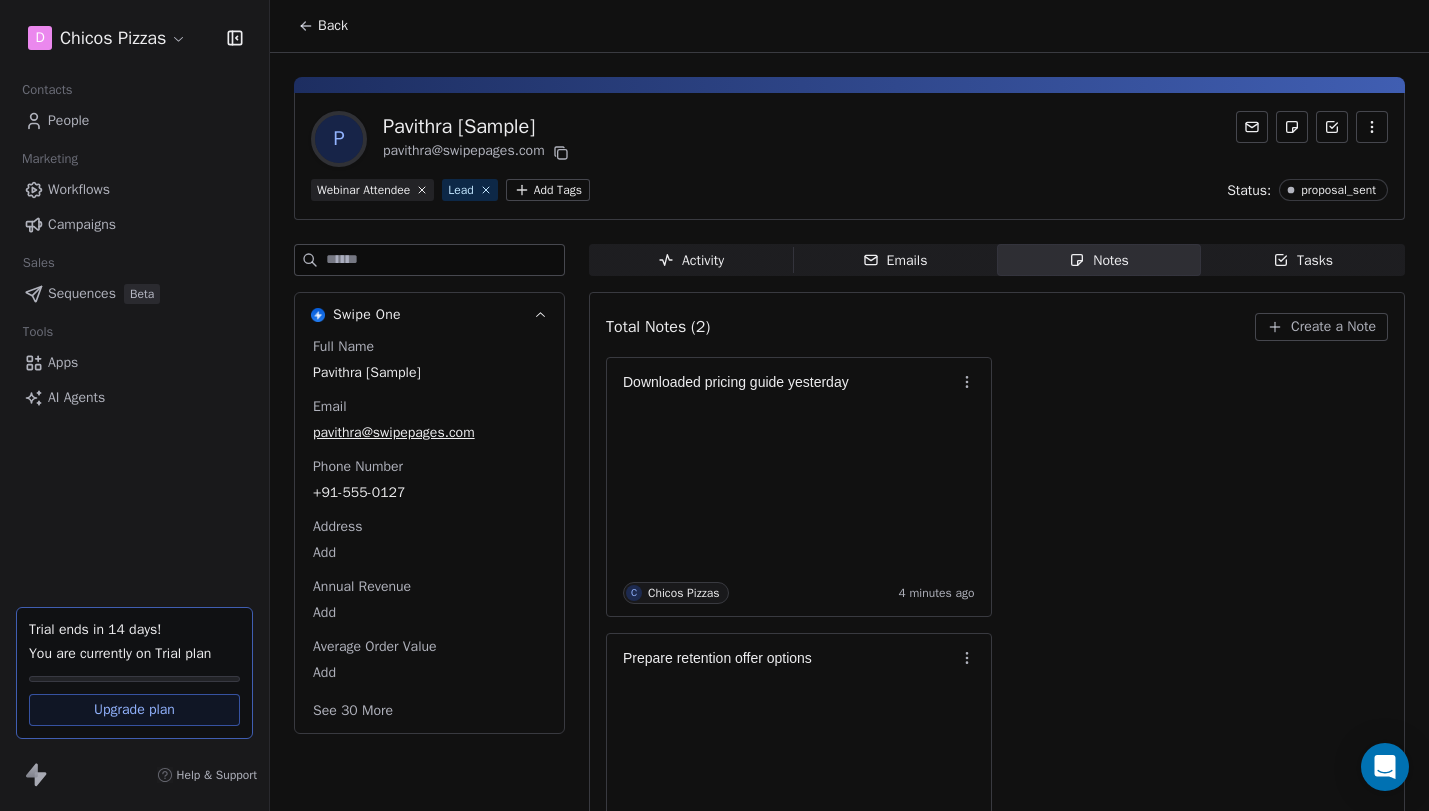 click on "Tasks" at bounding box center [1303, 260] 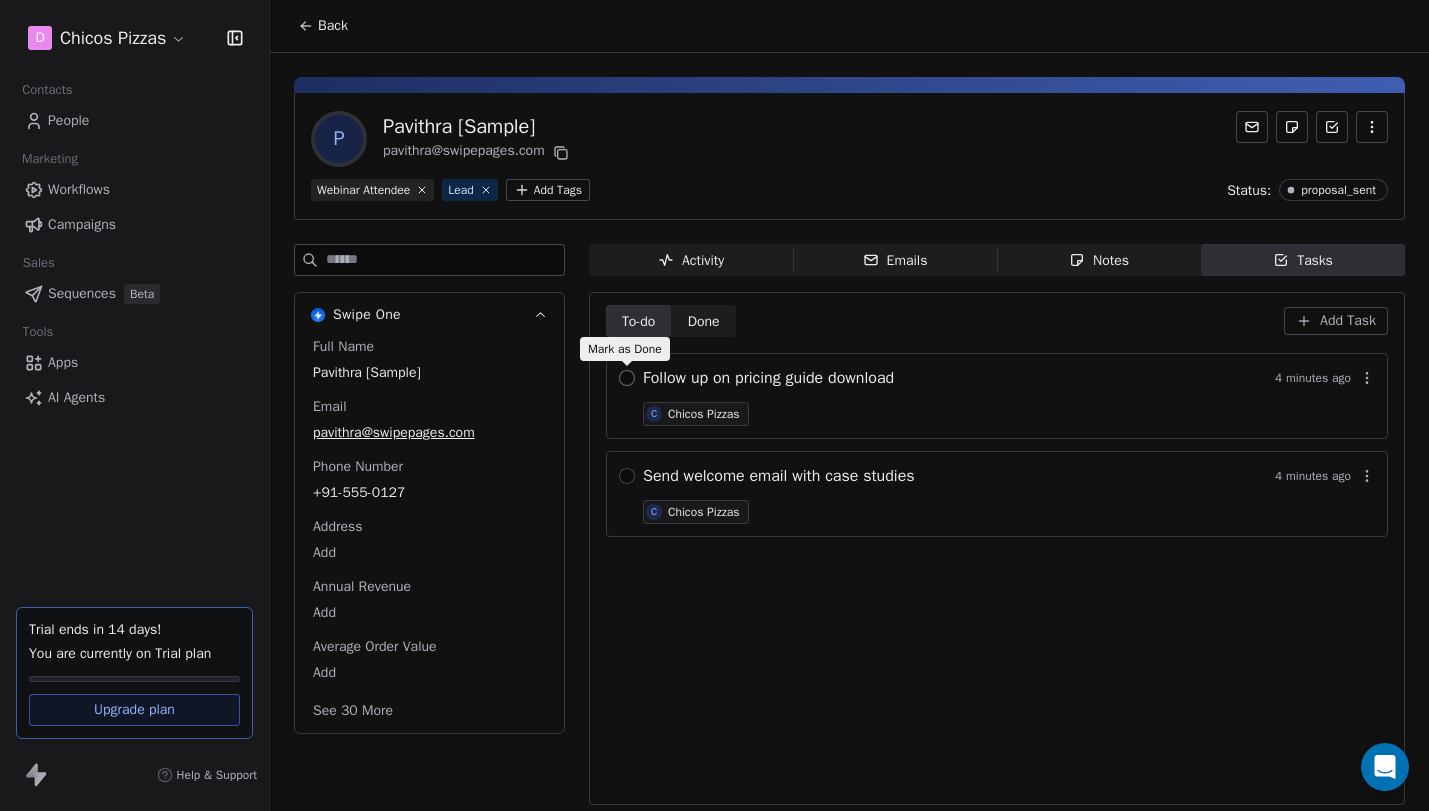 click at bounding box center [627, 378] 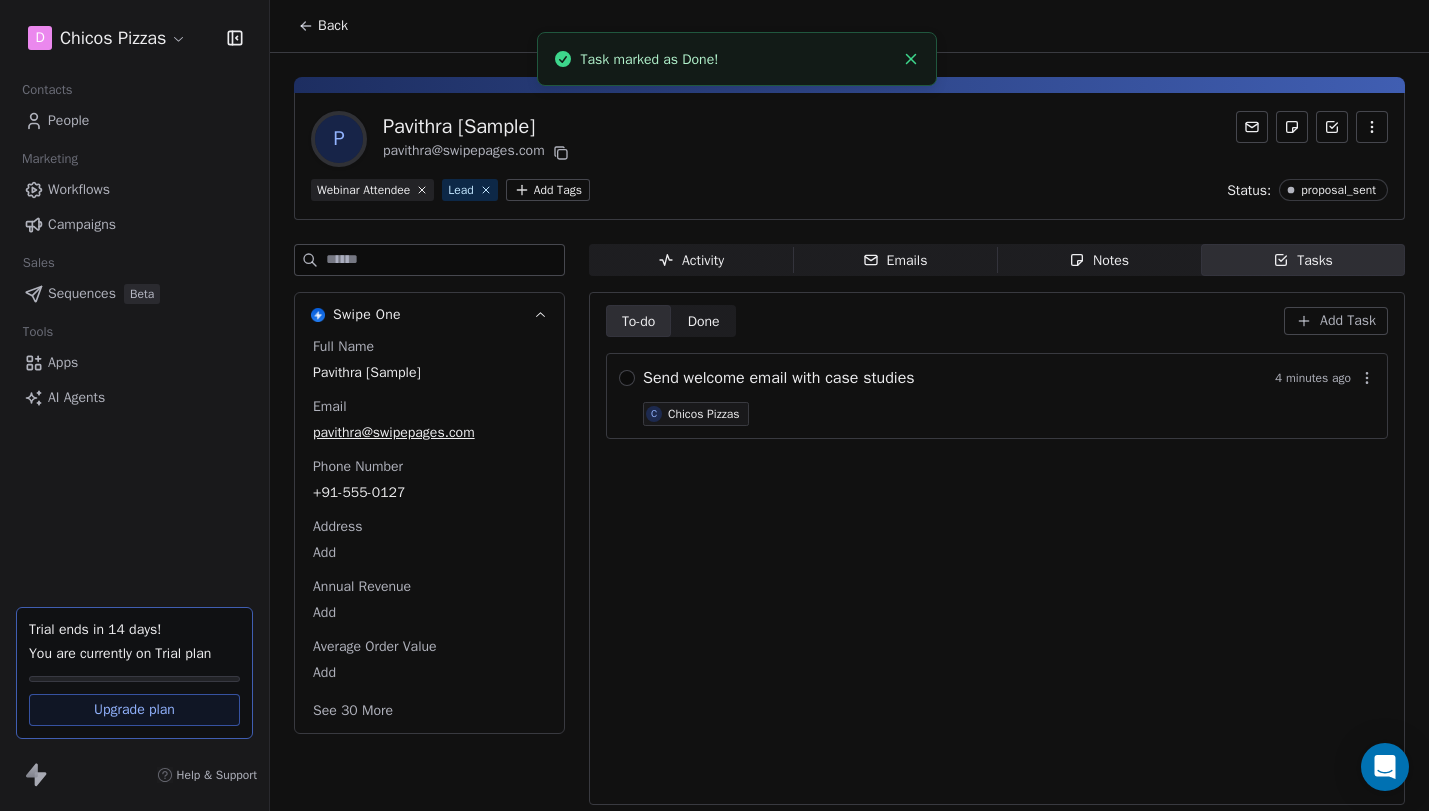 click on "Chicos Pizzas" at bounding box center (704, 414) 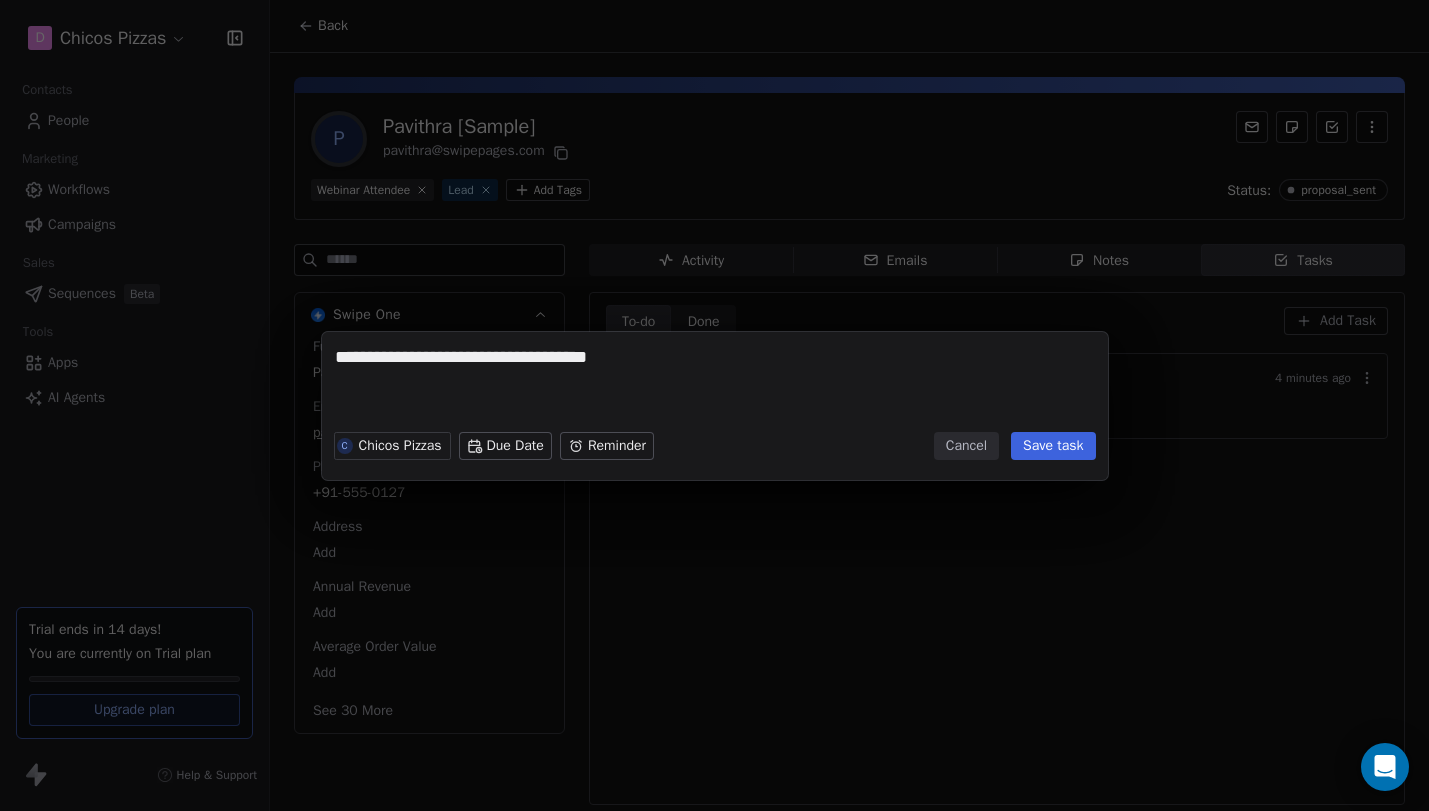 click on "Cancel" at bounding box center [966, 446] 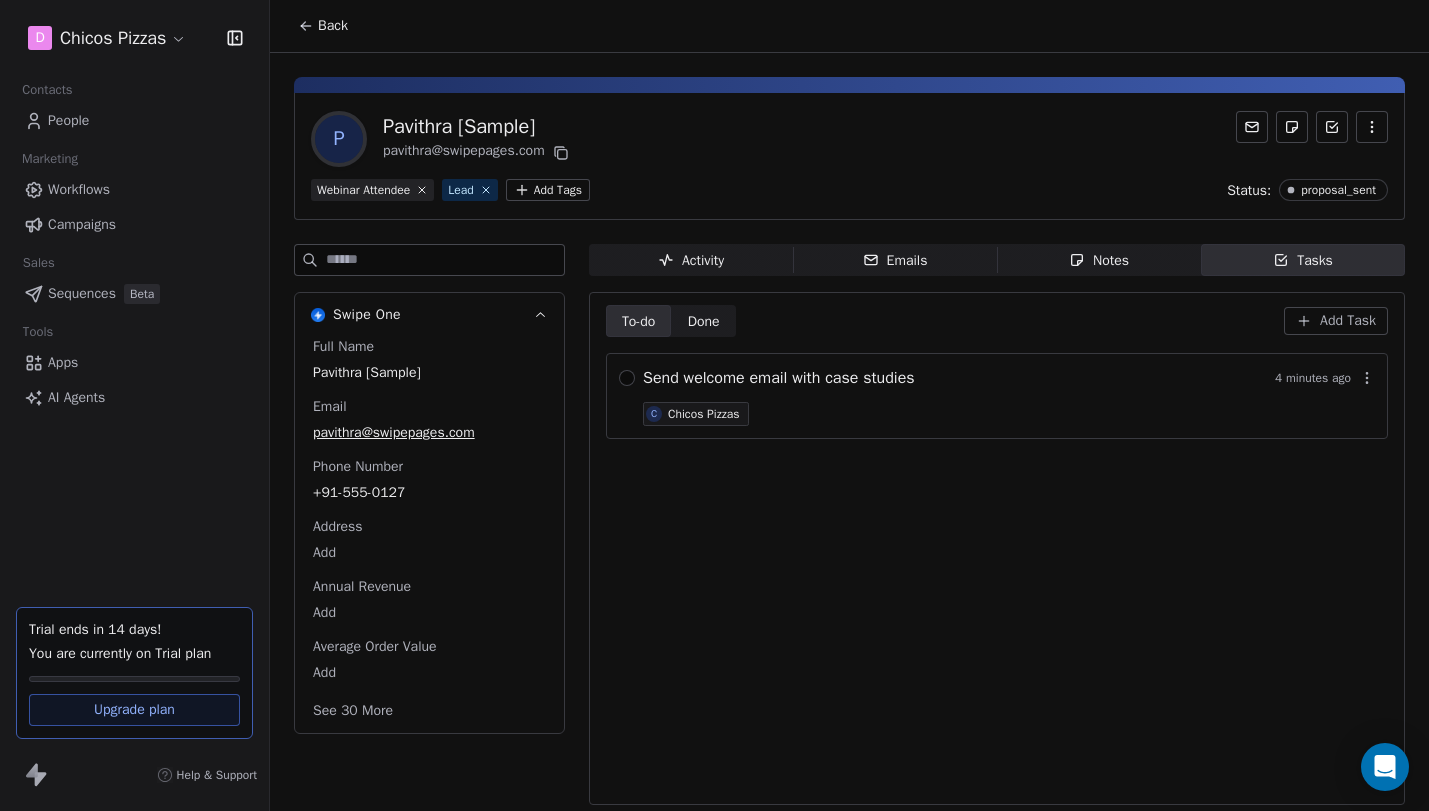 click on "People" at bounding box center (134, 120) 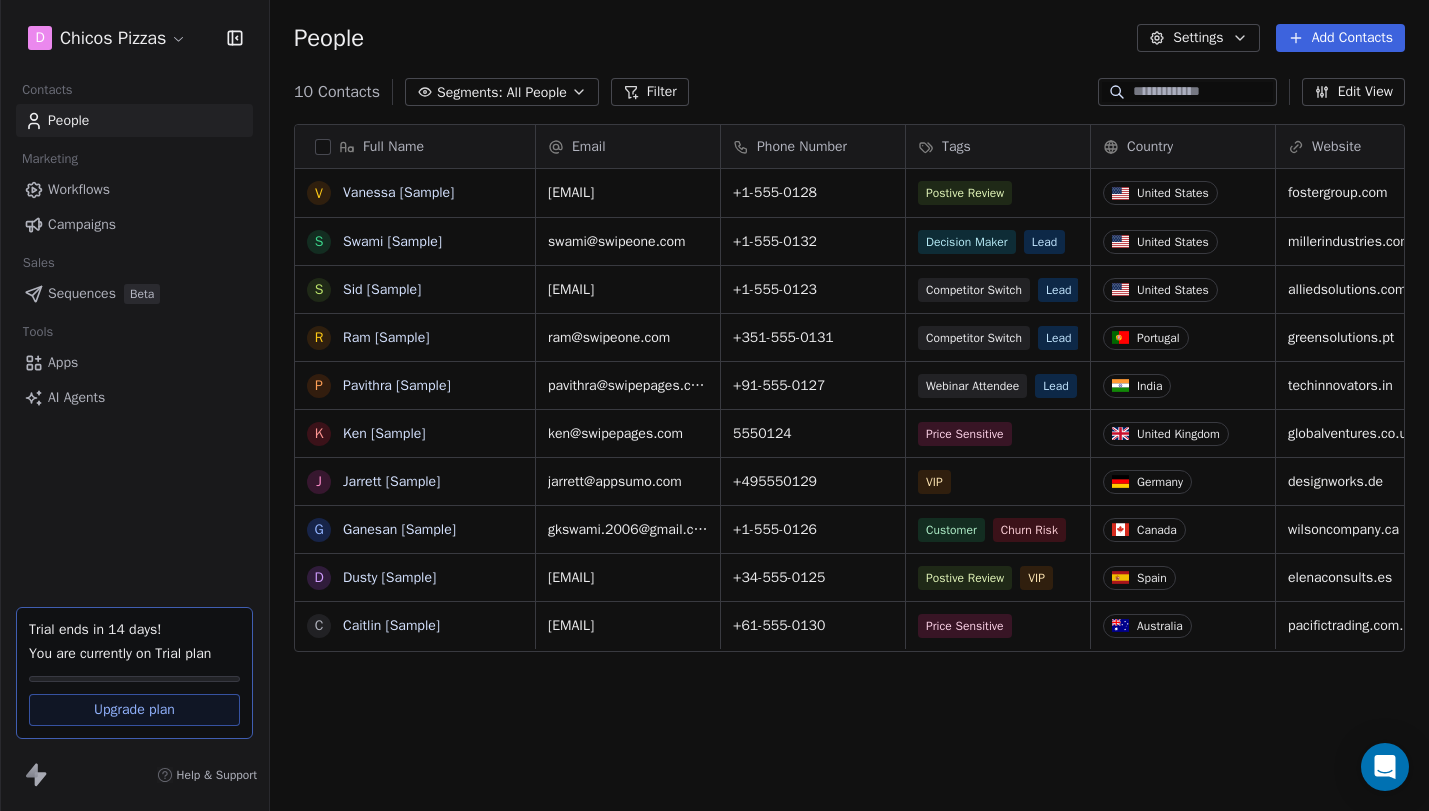 scroll, scrollTop: 1, scrollLeft: 1, axis: both 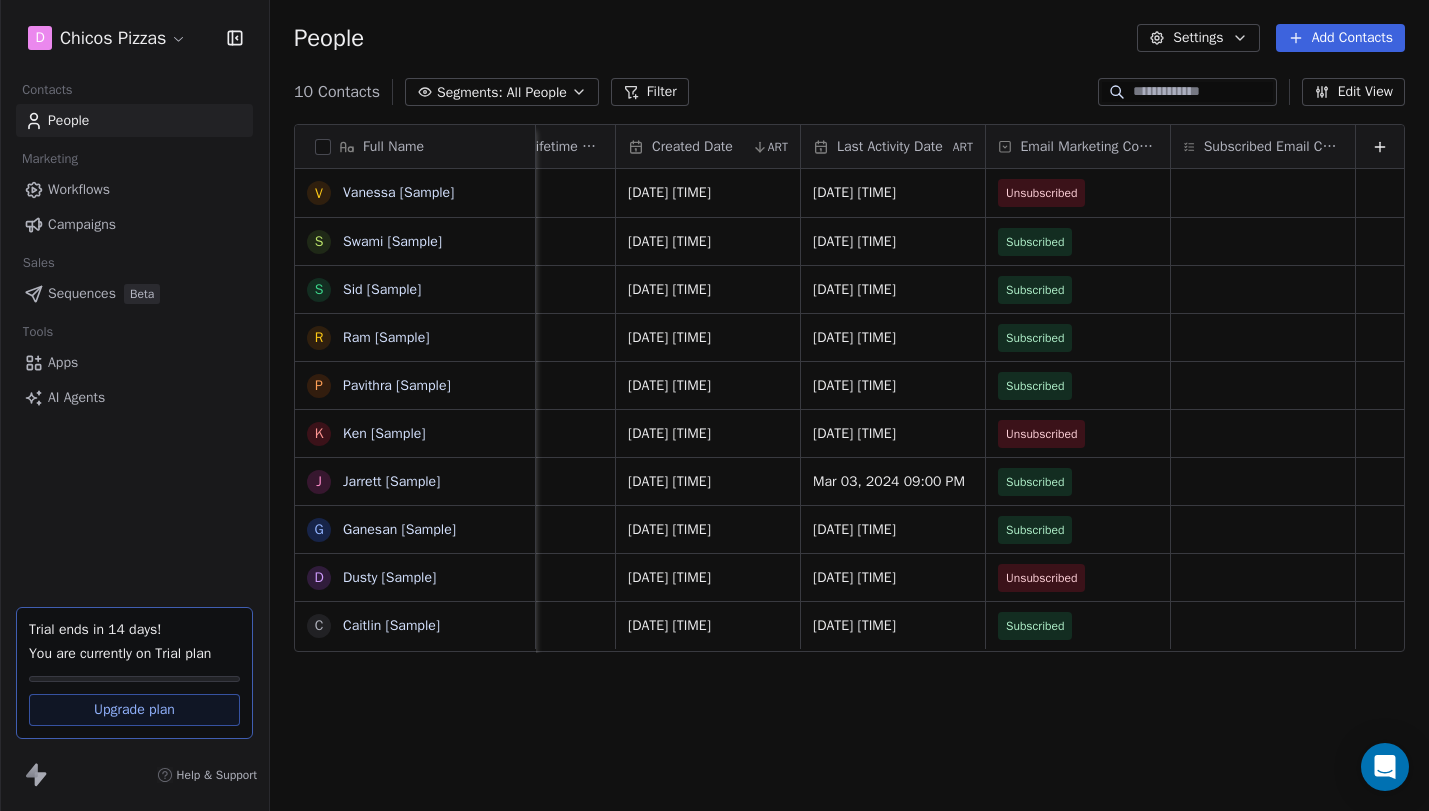 click on "People Settings  Add Contacts" at bounding box center (849, 38) 